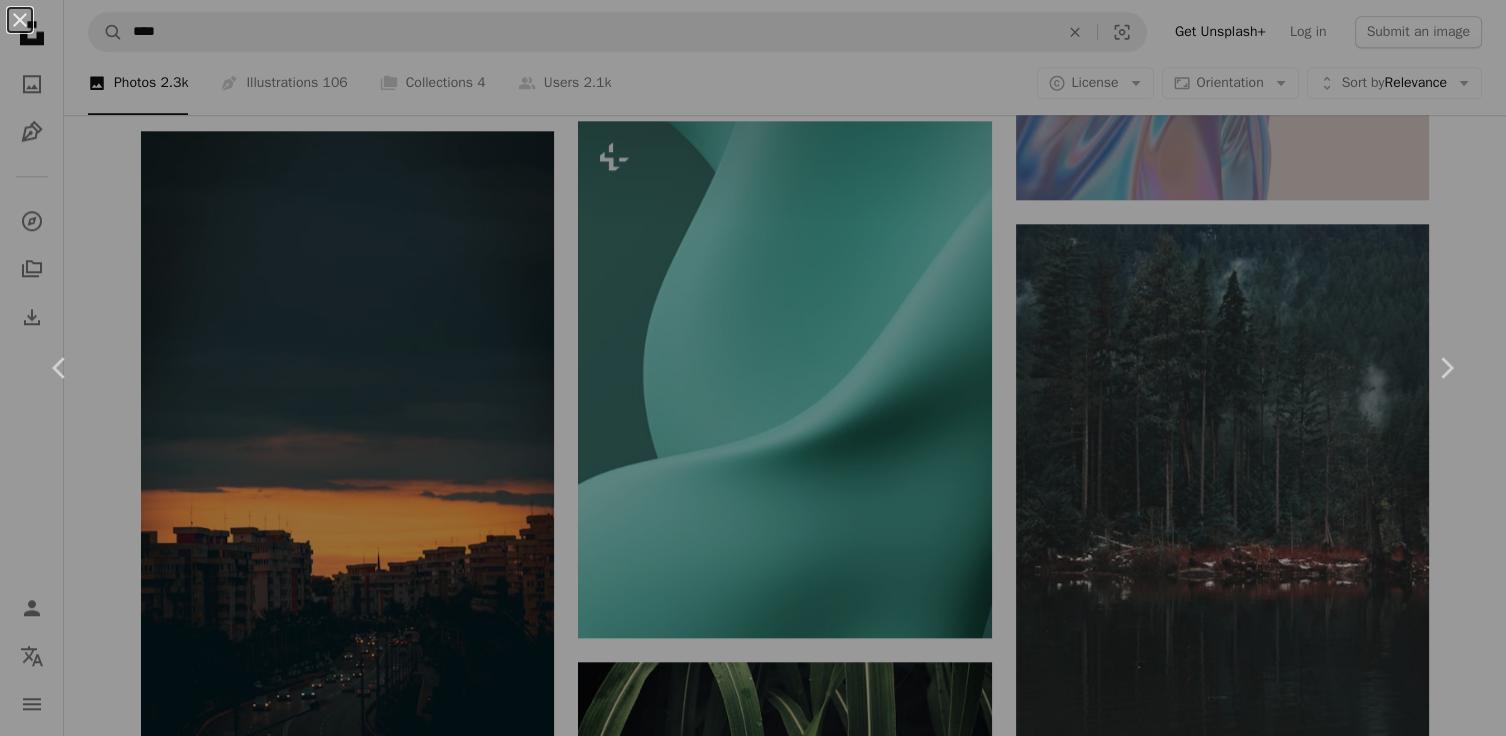 scroll, scrollTop: 16430, scrollLeft: 0, axis: vertical 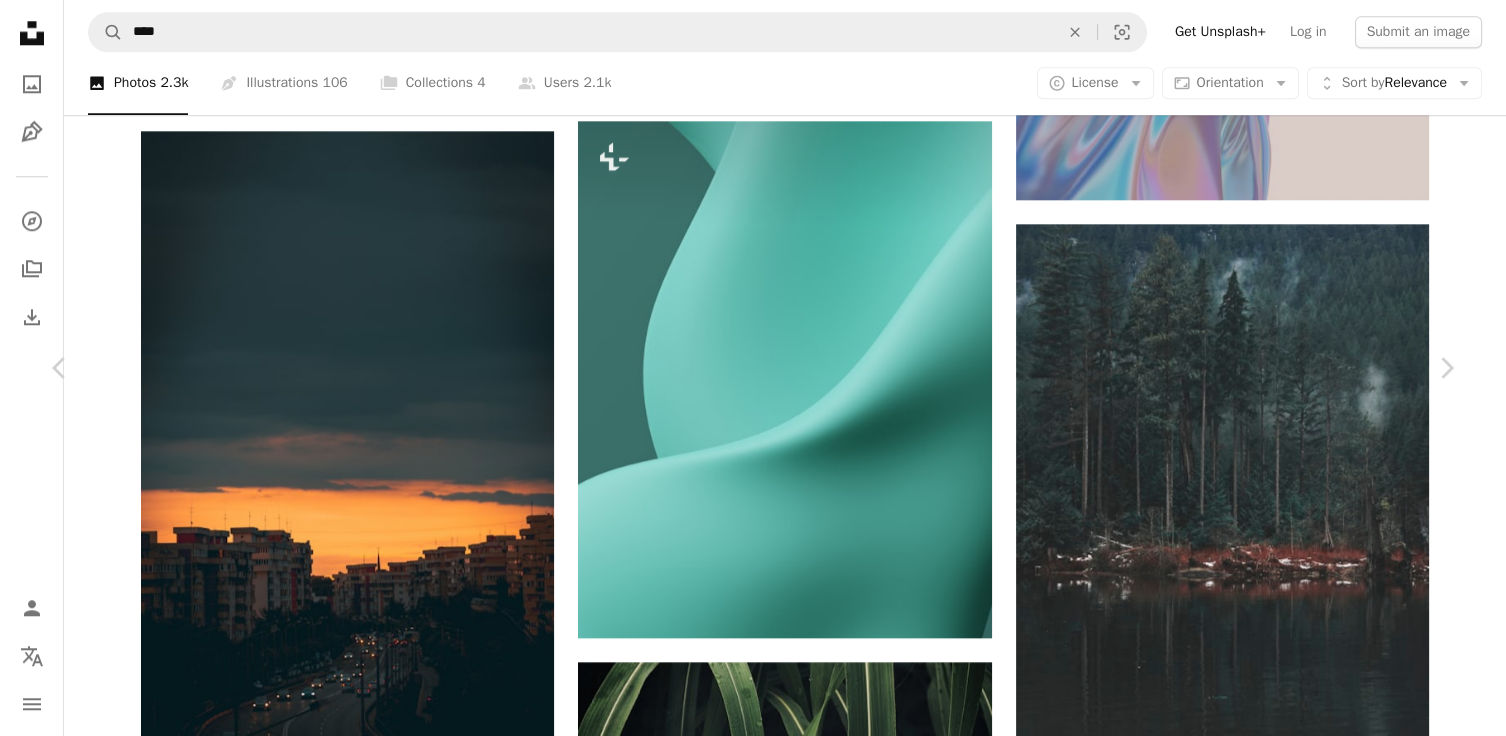 click on "Zoom in" at bounding box center (745, 6741) 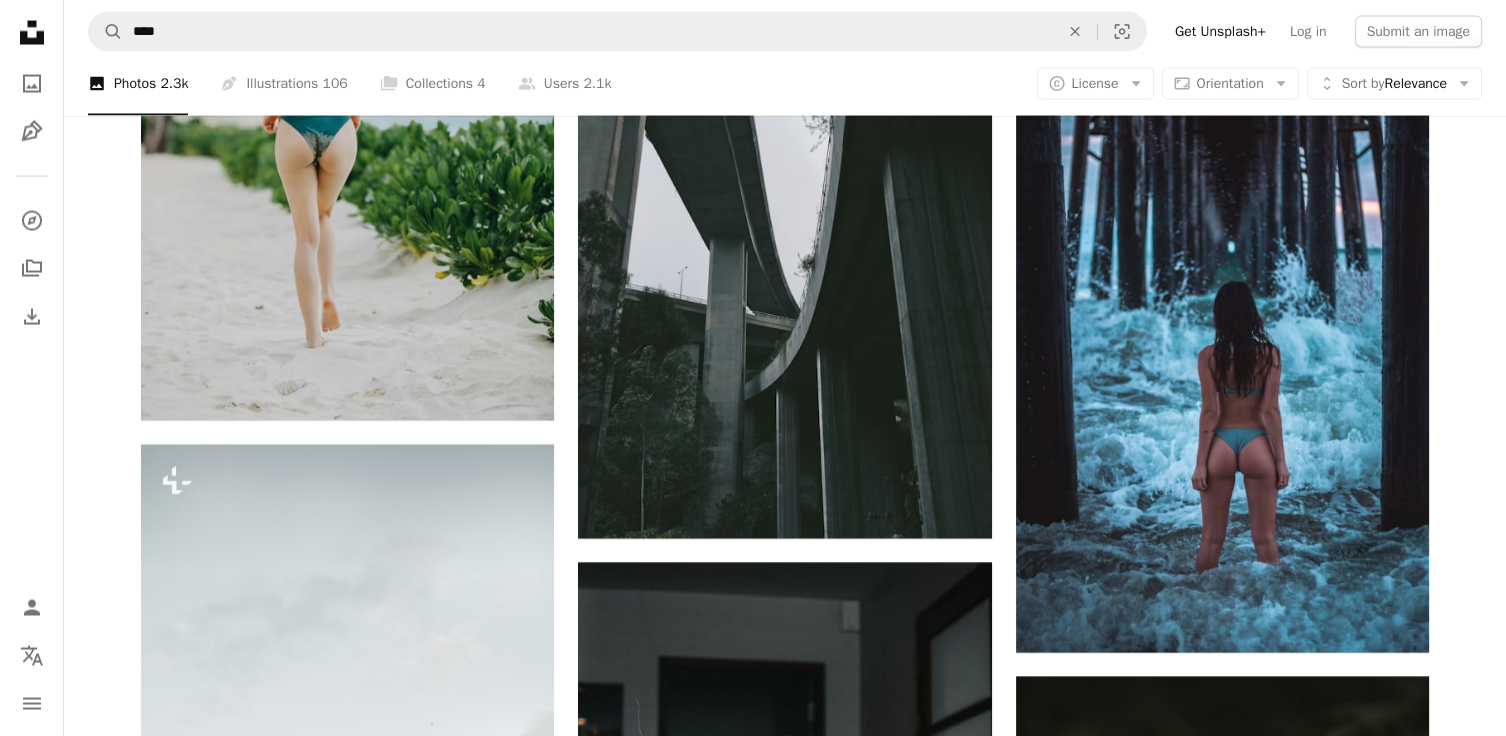 scroll, scrollTop: 19647, scrollLeft: 0, axis: vertical 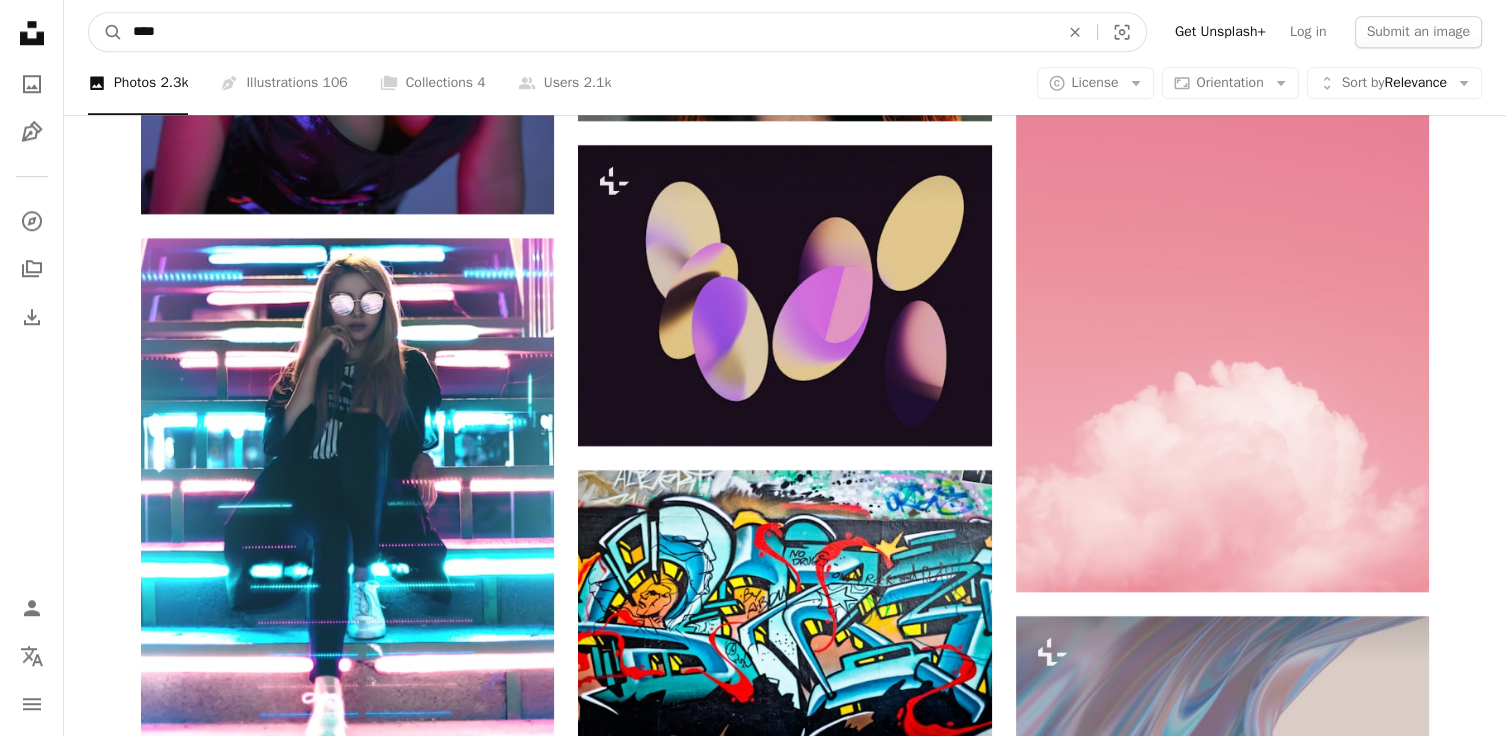 click on "****" at bounding box center [588, 32] 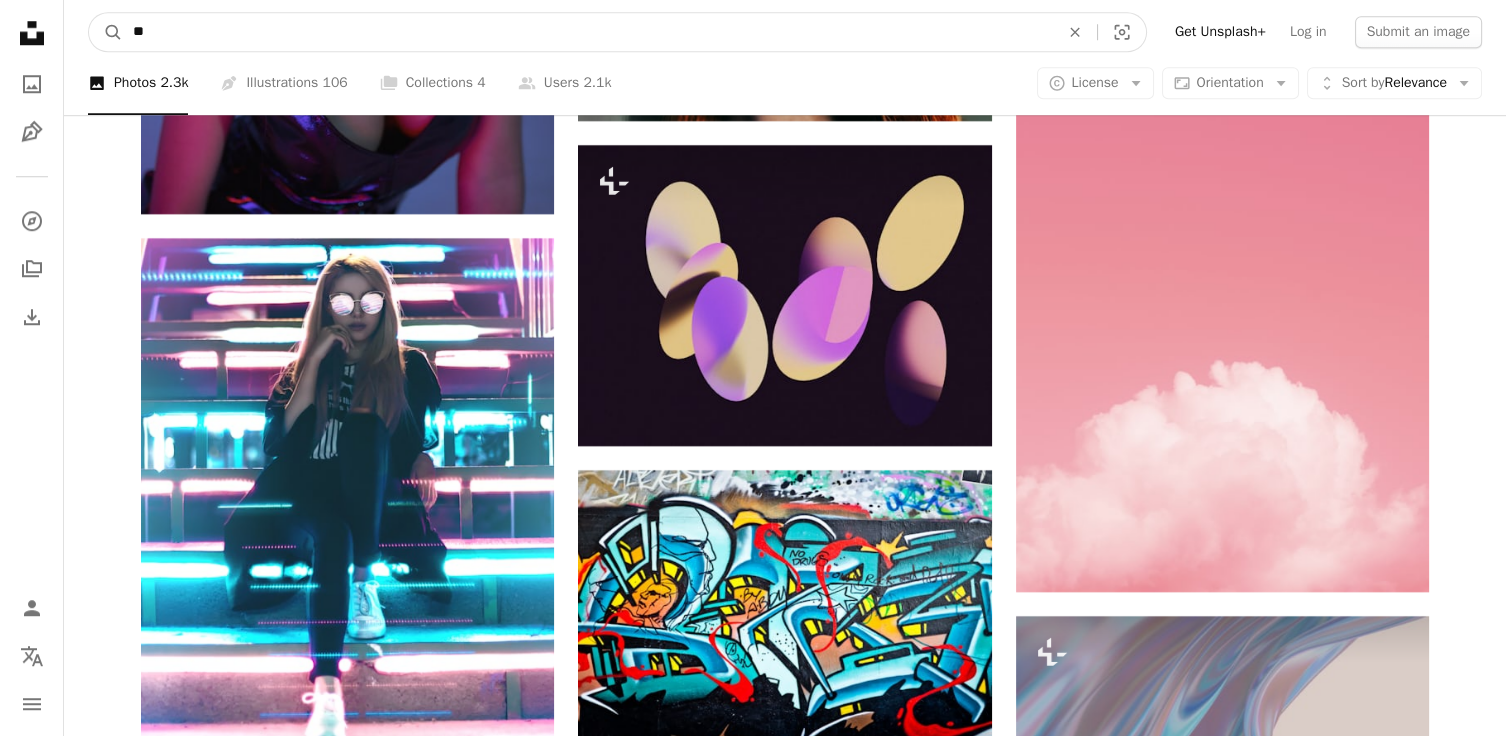 type on "*" 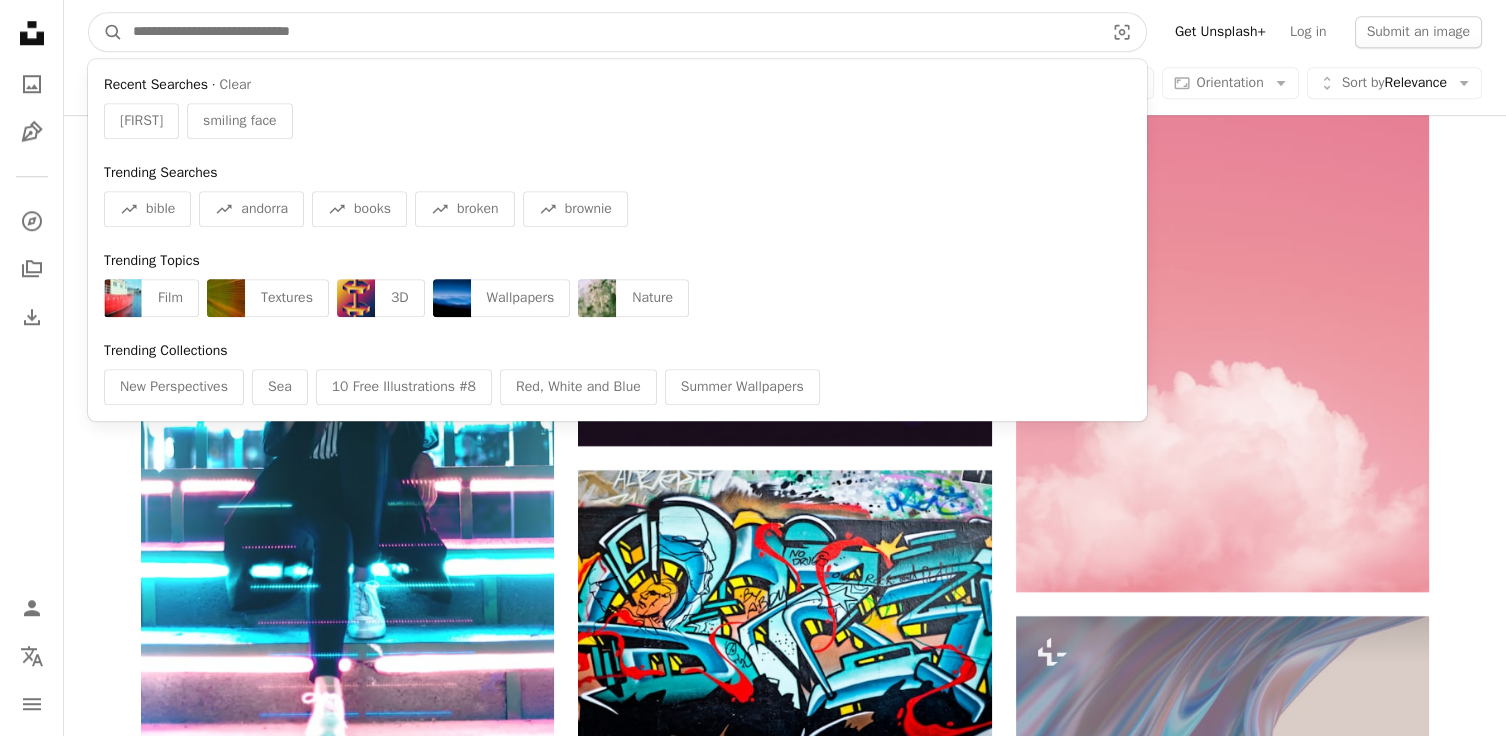 type on "*" 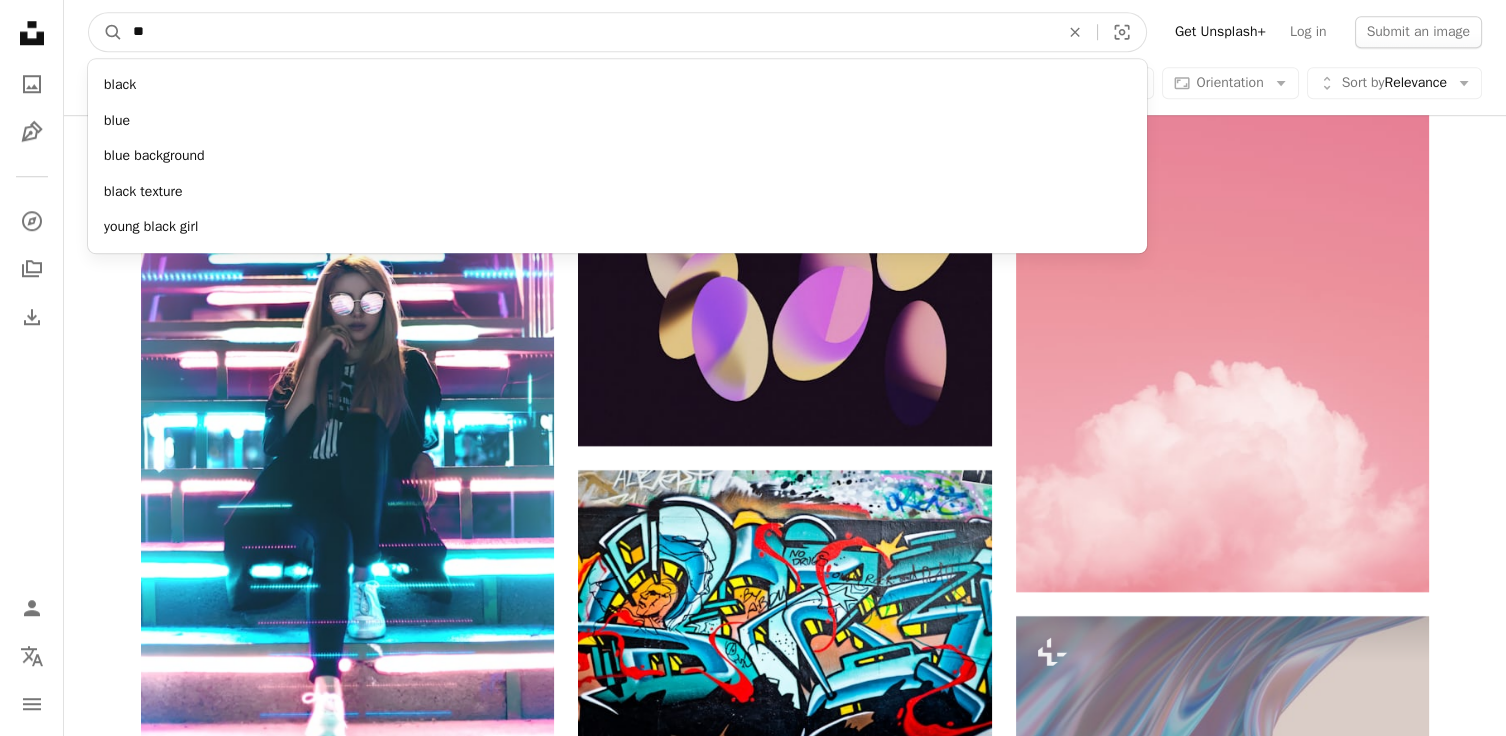 type on "**" 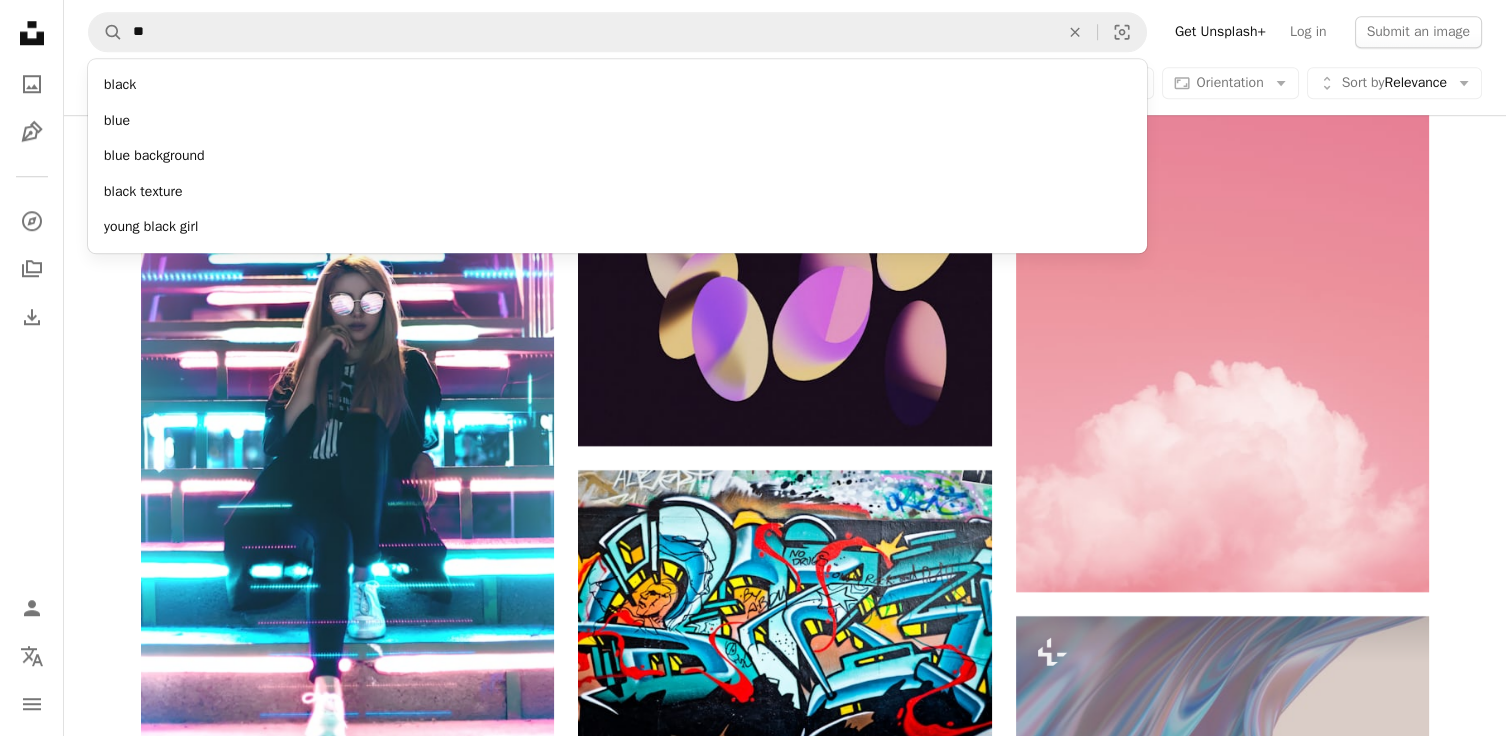 click on "blue background" at bounding box center (617, 156) 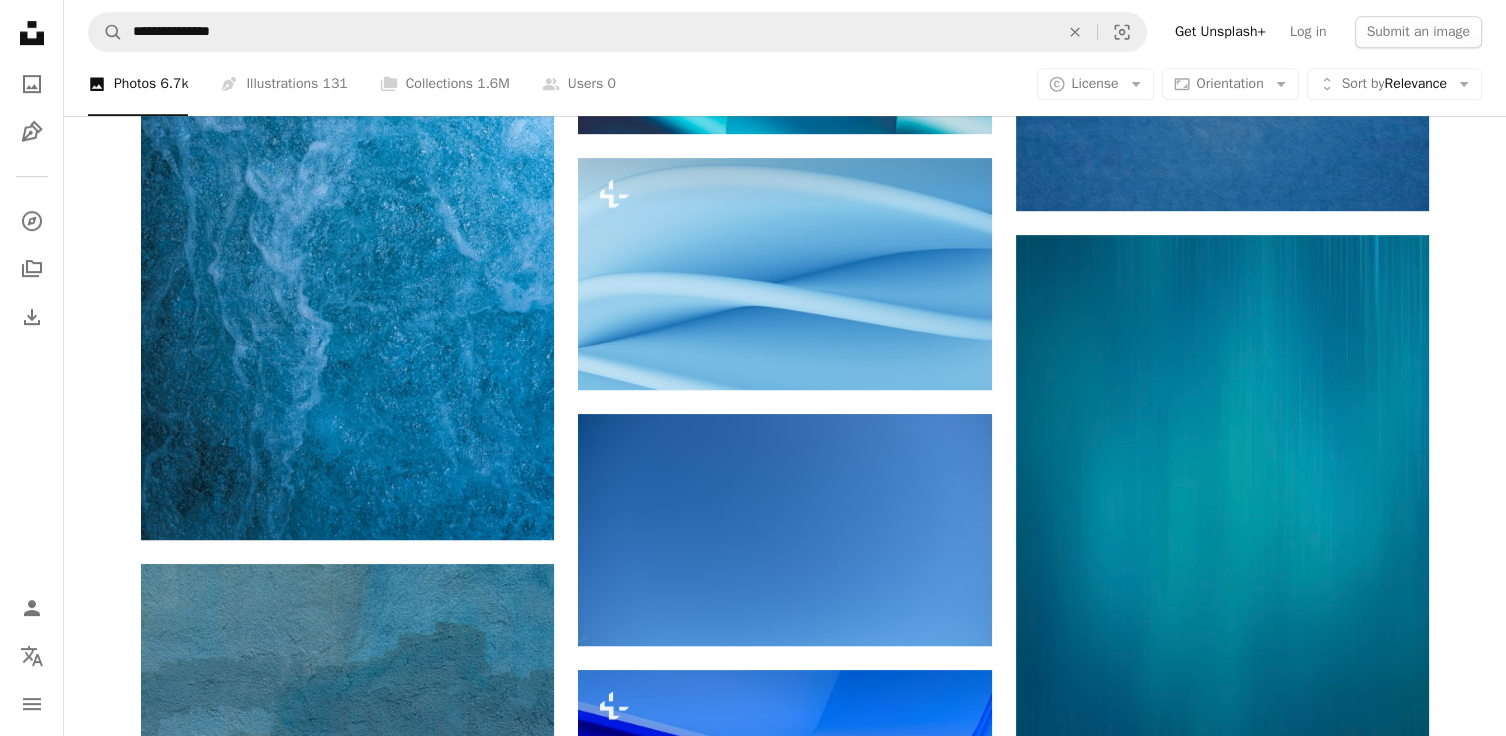 scroll, scrollTop: 1590, scrollLeft: 0, axis: vertical 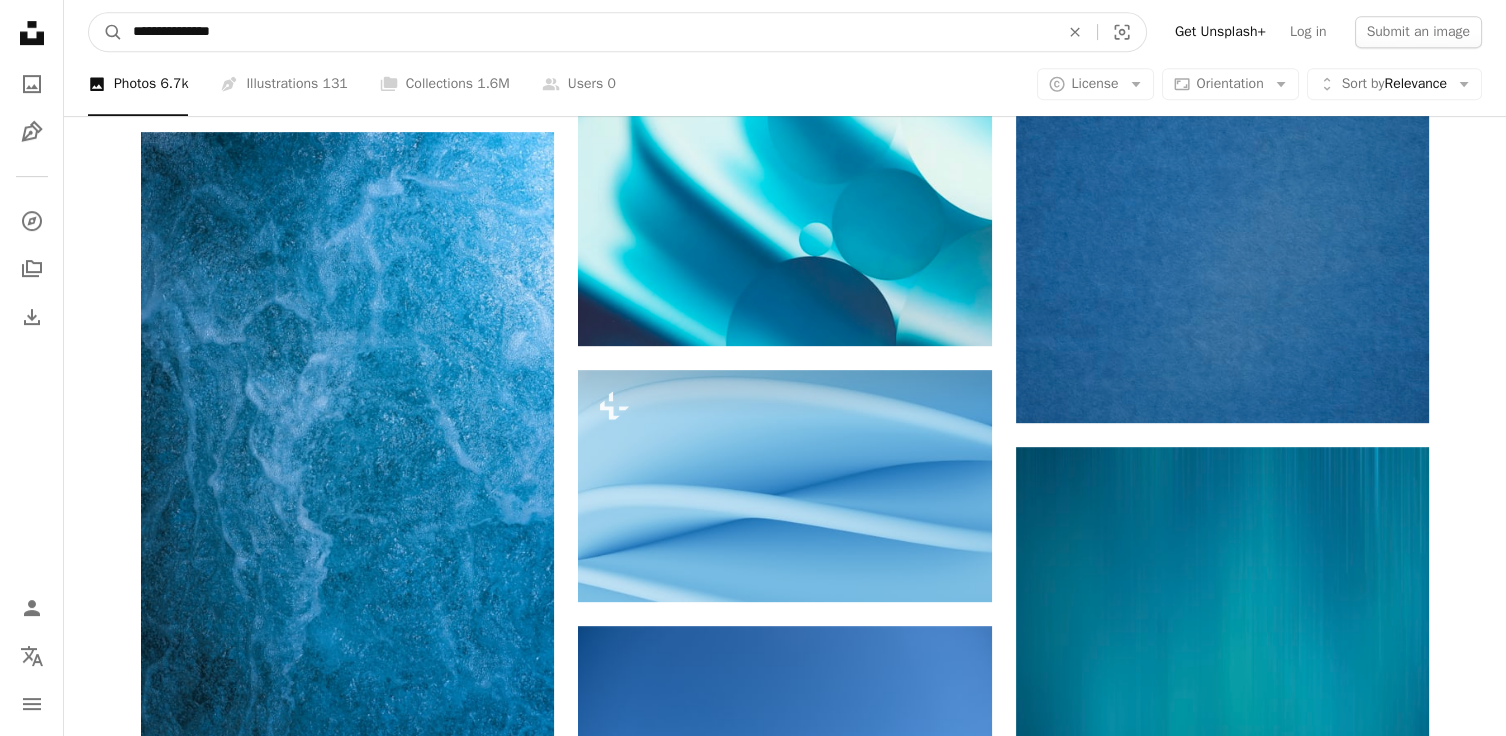 click on "**********" at bounding box center [588, 32] 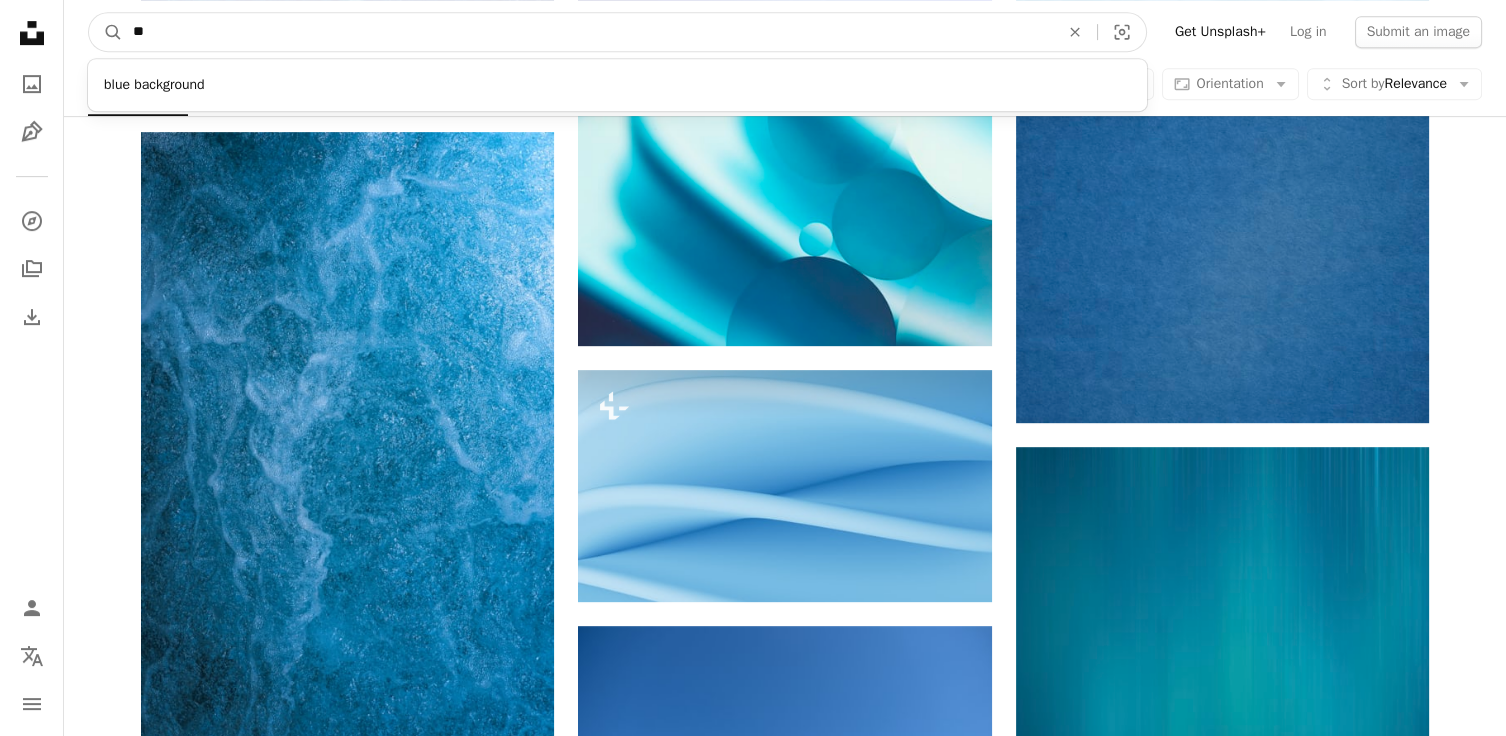 type on "*" 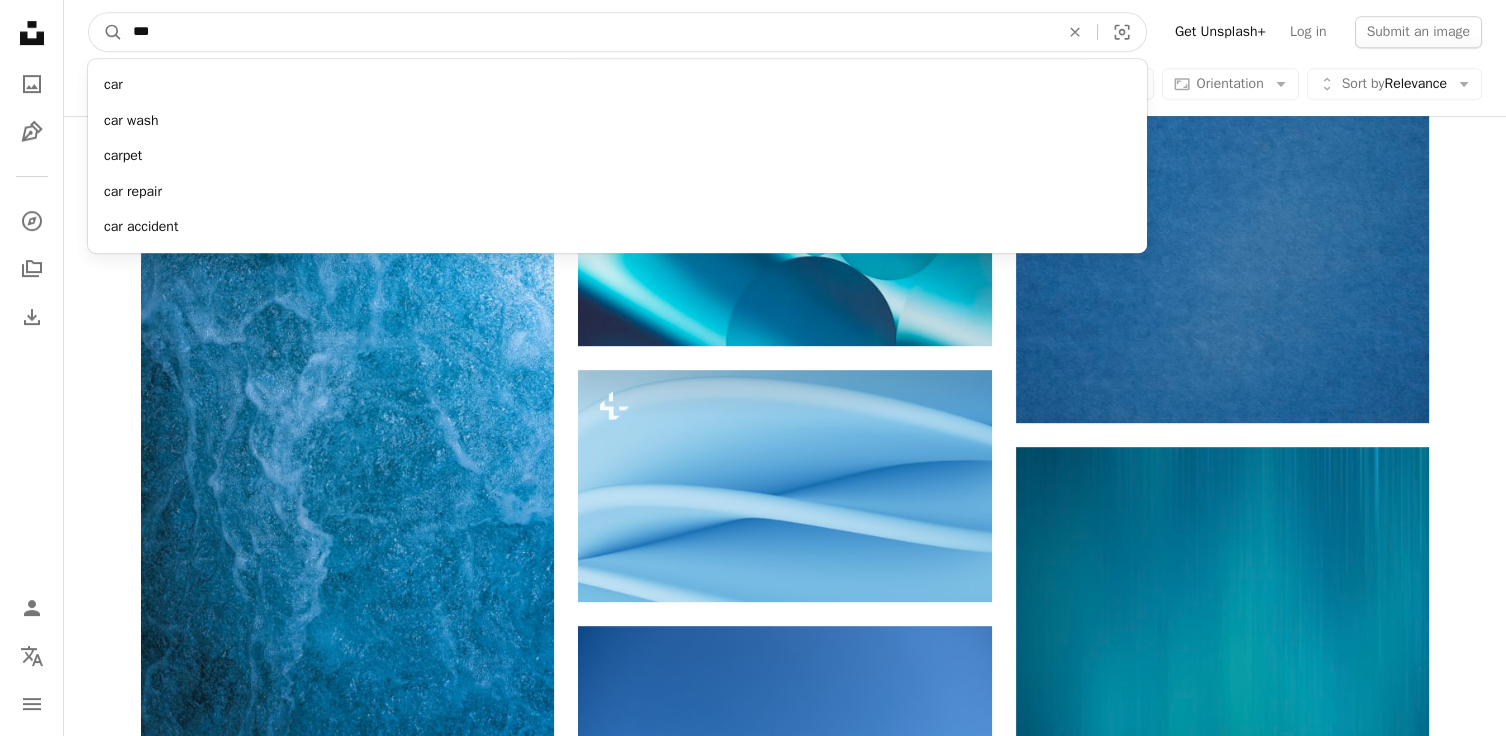 type on "***" 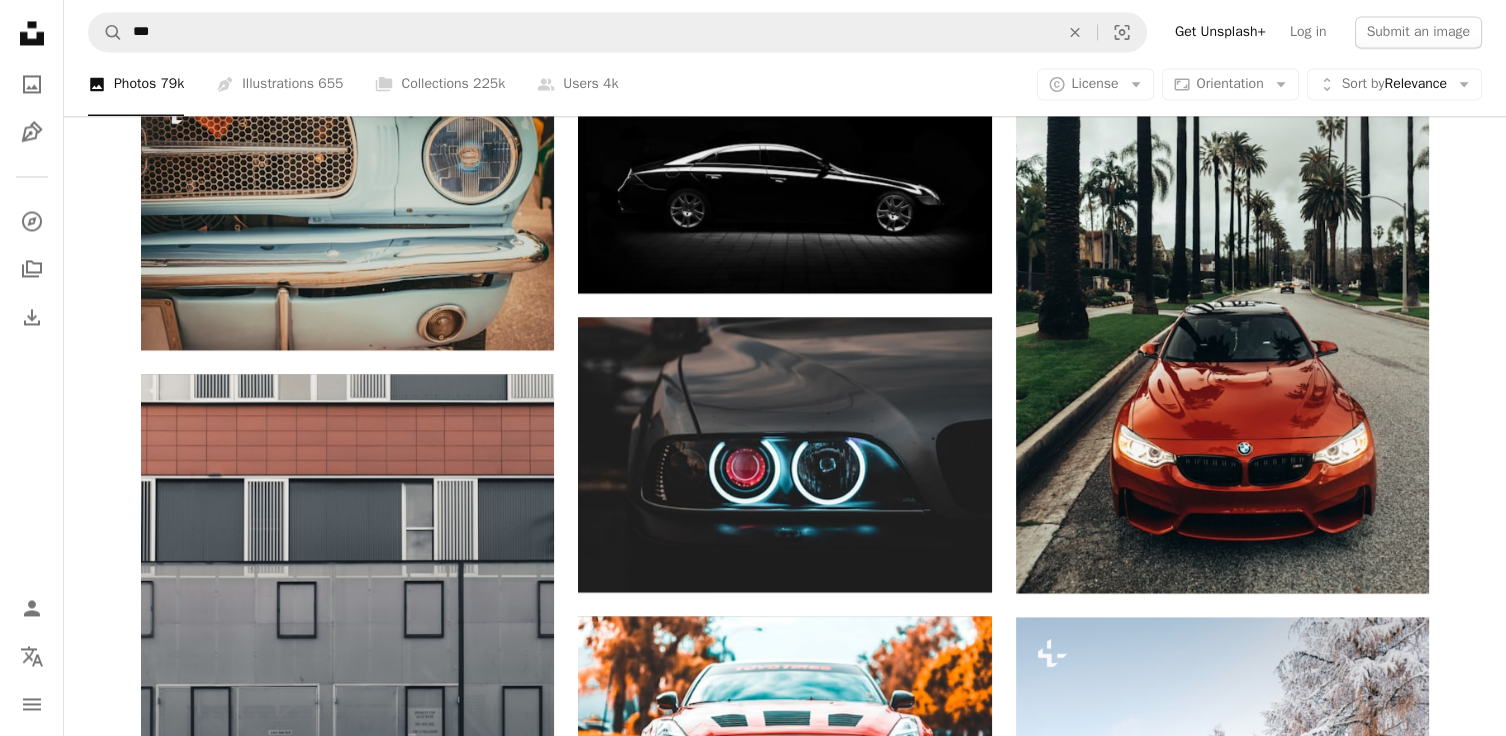 scroll, scrollTop: 5569, scrollLeft: 0, axis: vertical 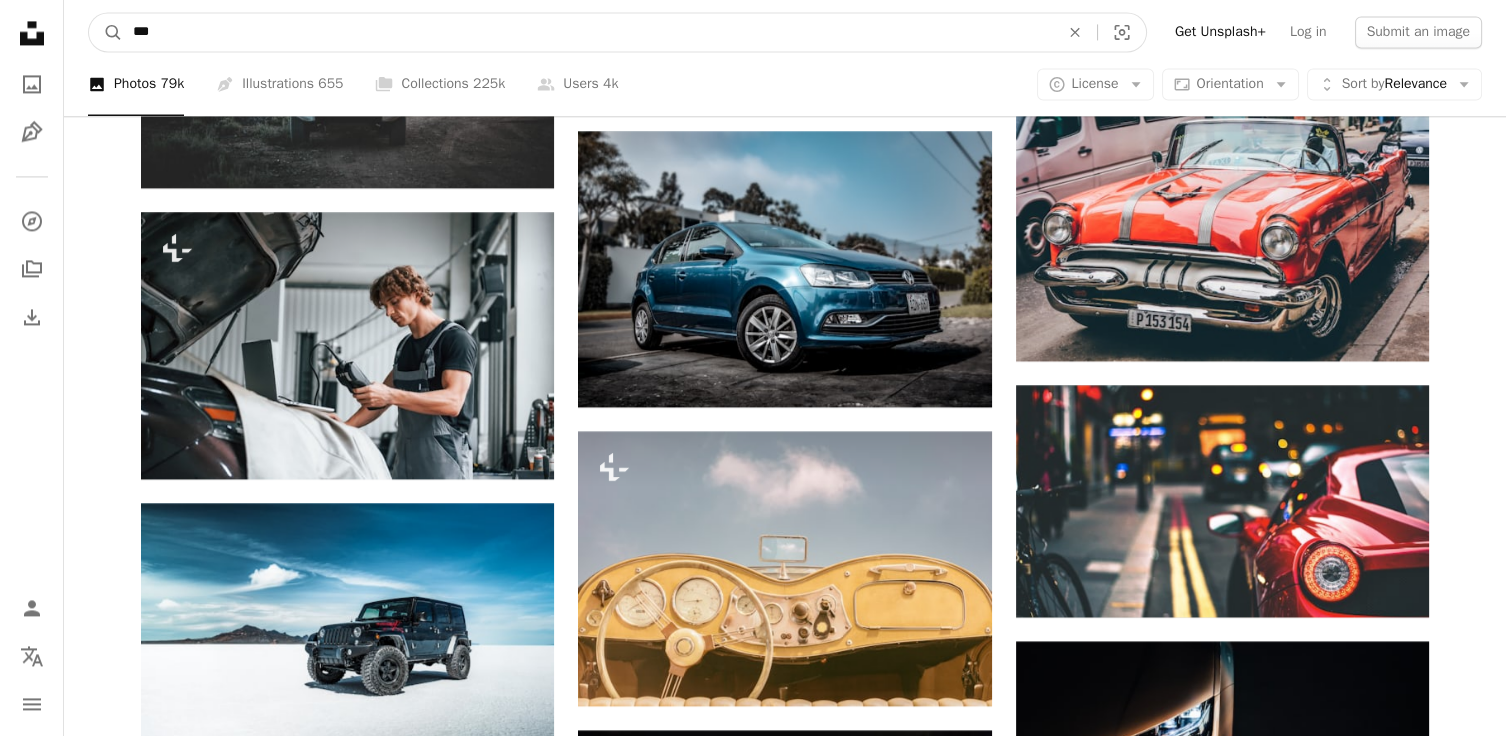 click on "***" at bounding box center [588, 32] 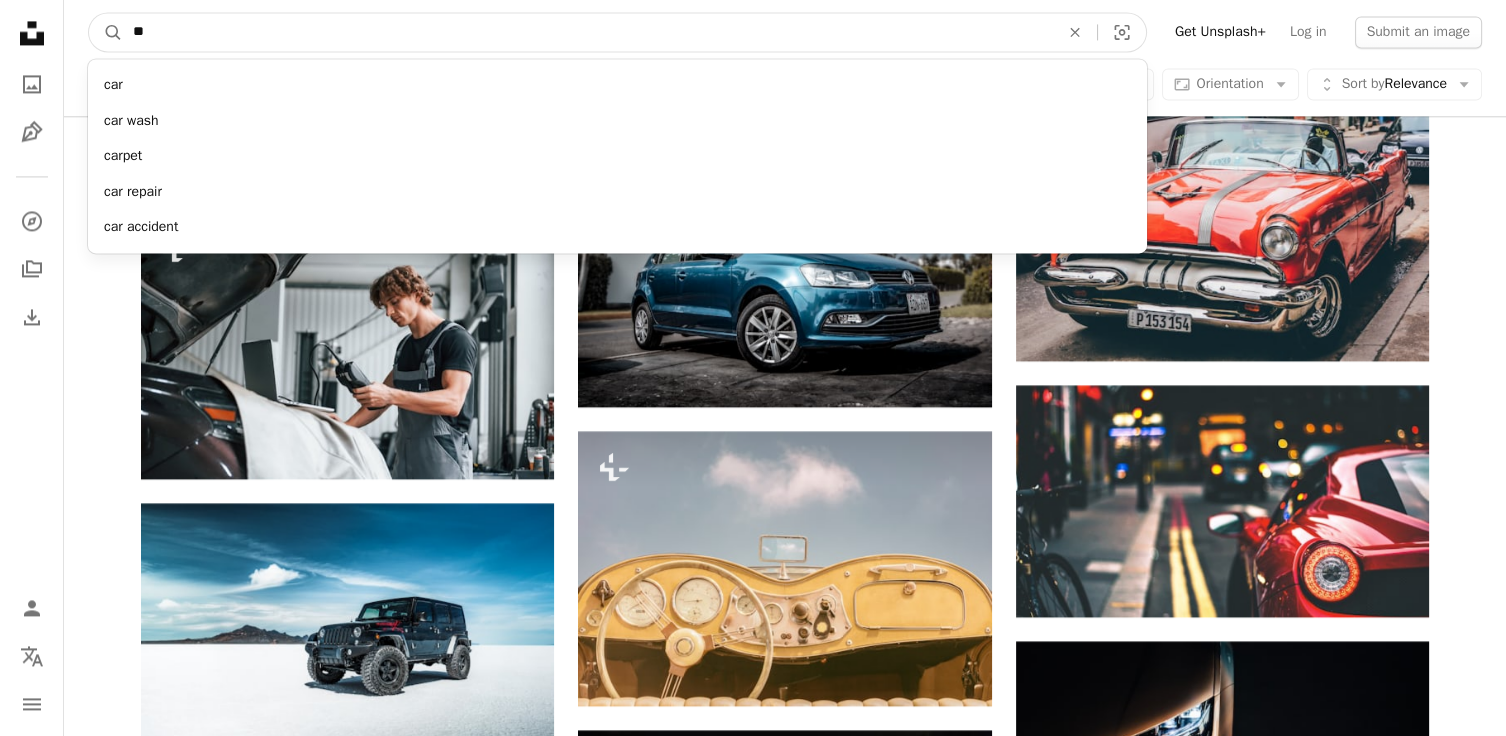 type on "*" 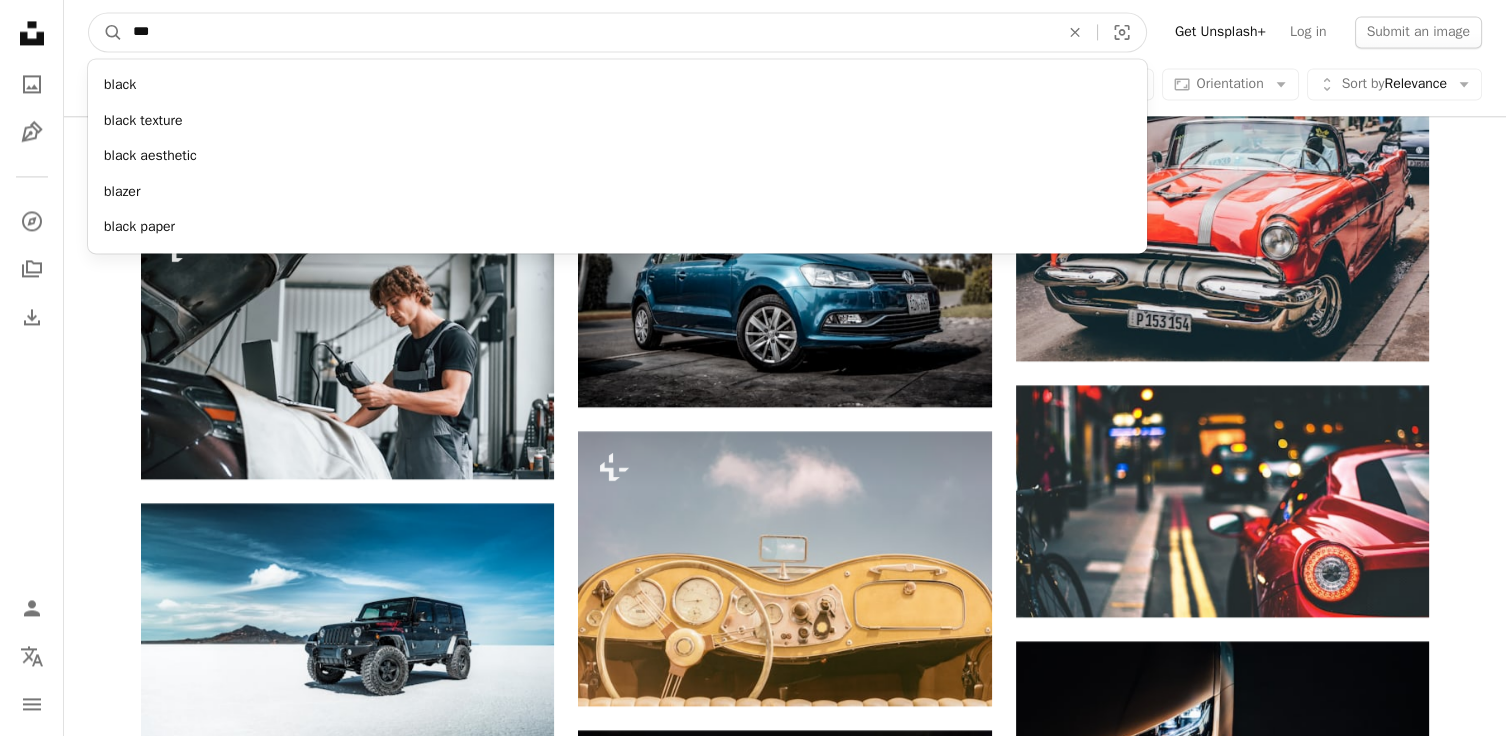 type on "****" 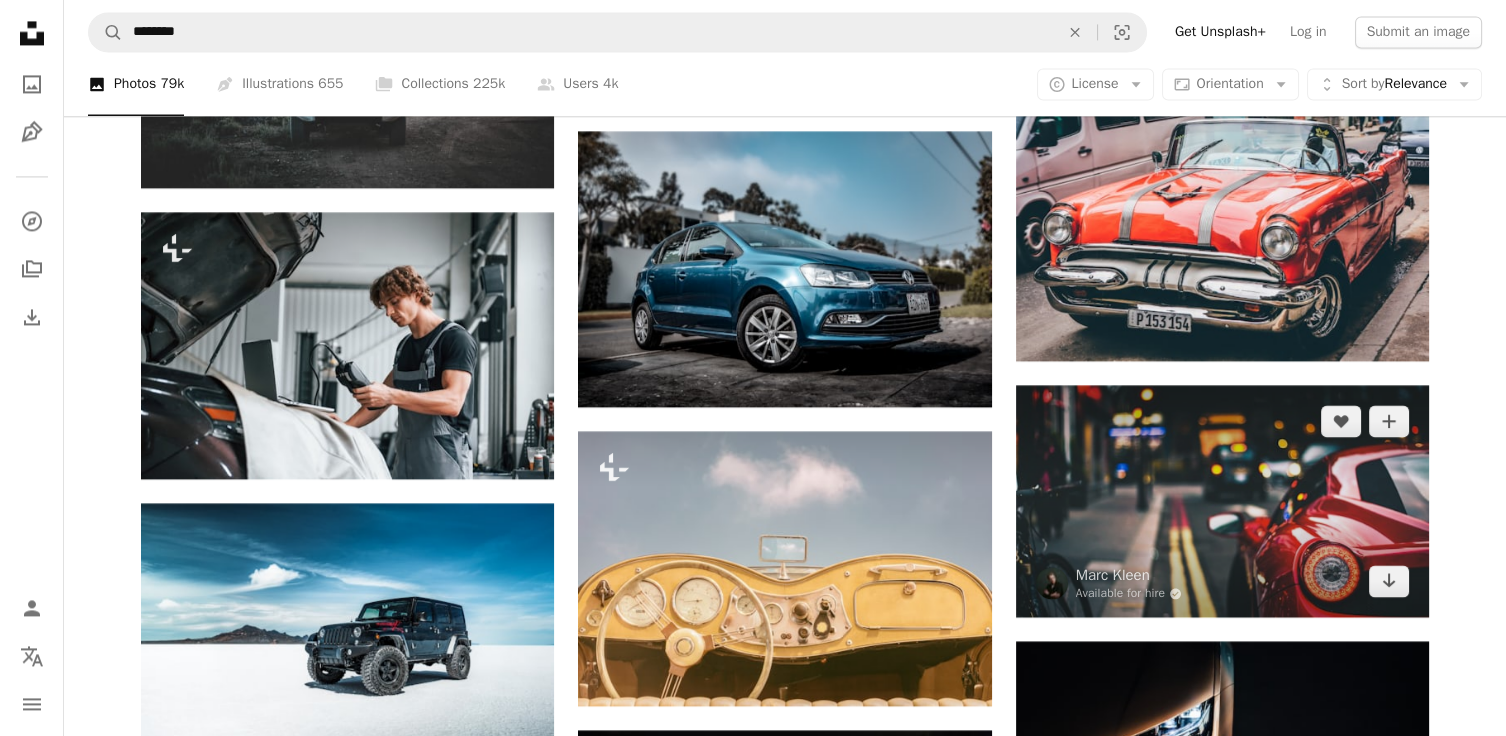 click at bounding box center (1222, 501) 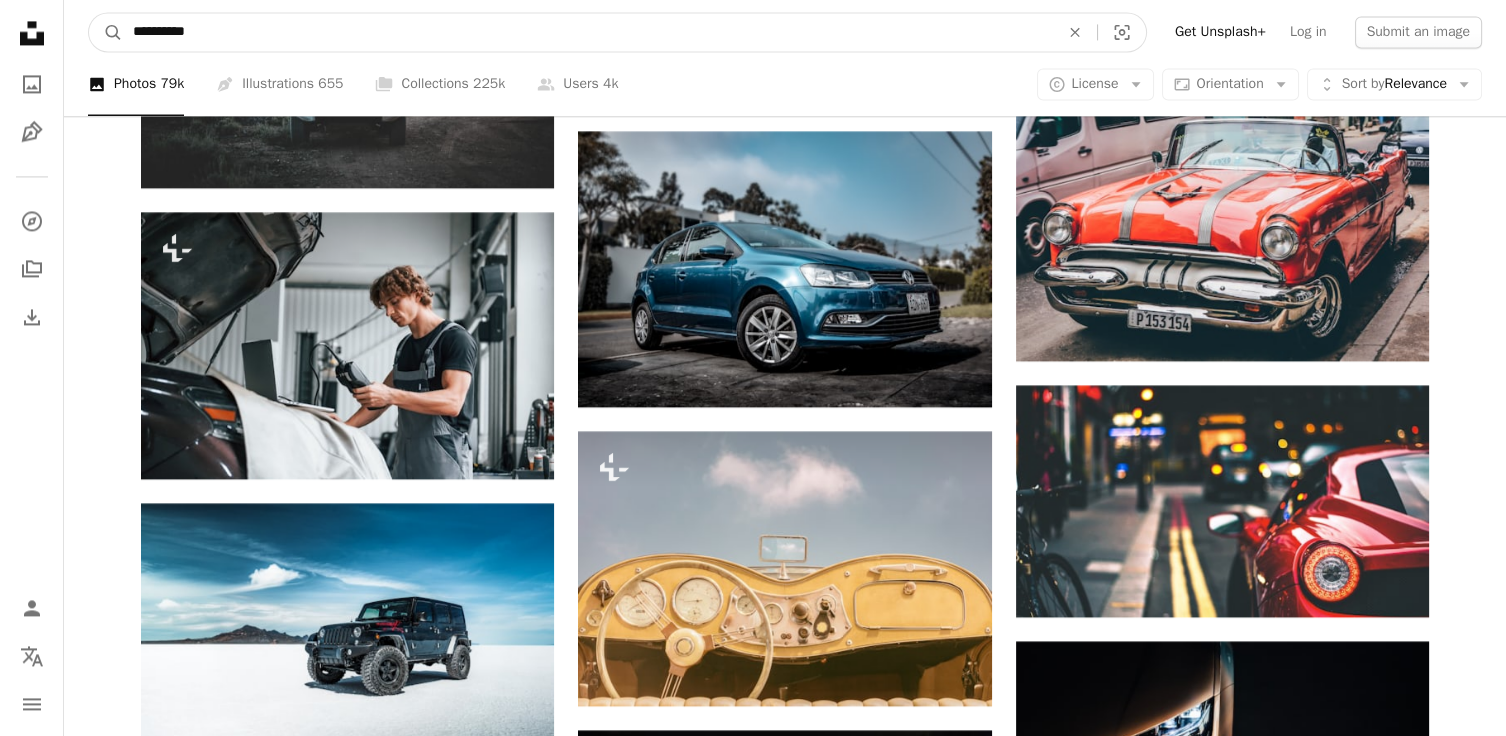 click on "**********" at bounding box center (588, 32) 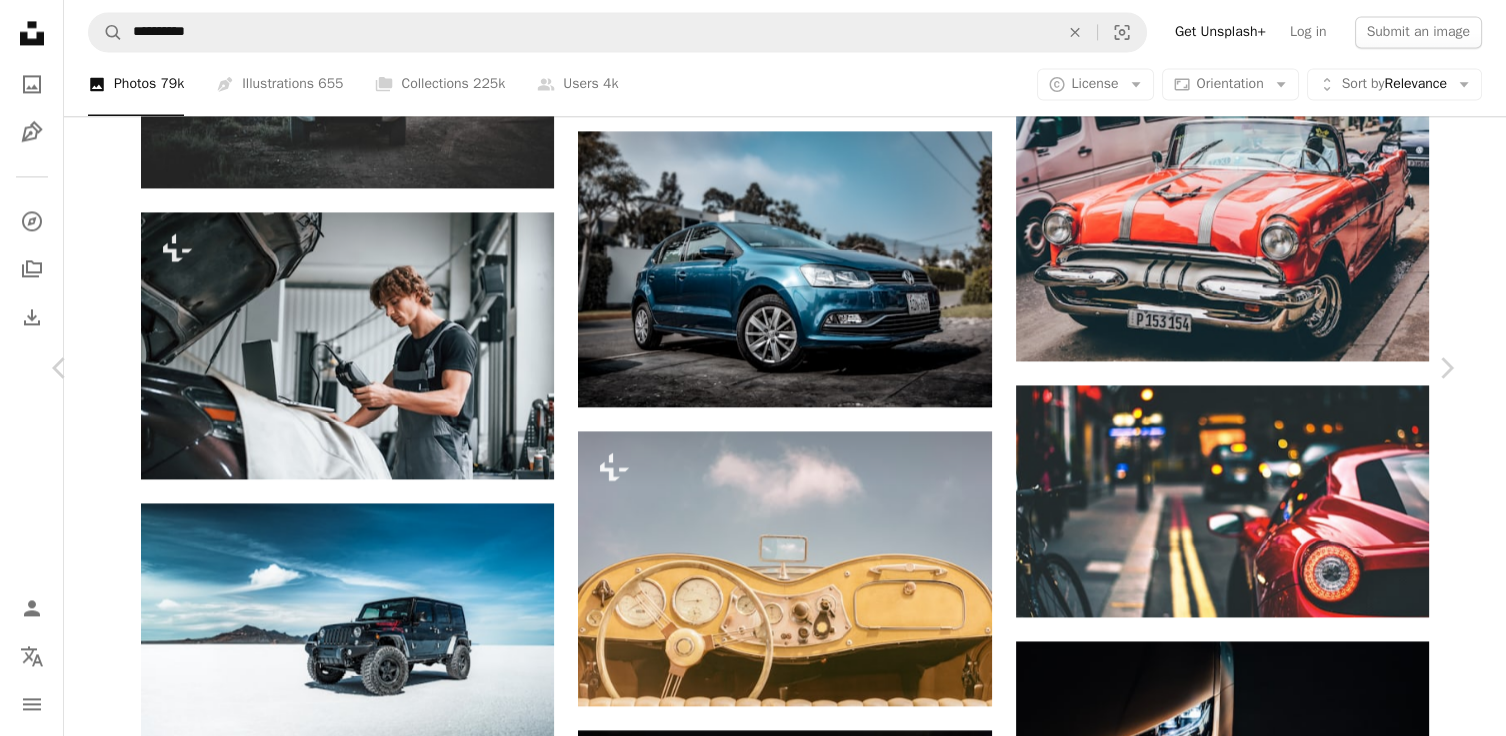 scroll, scrollTop: 211, scrollLeft: 0, axis: vertical 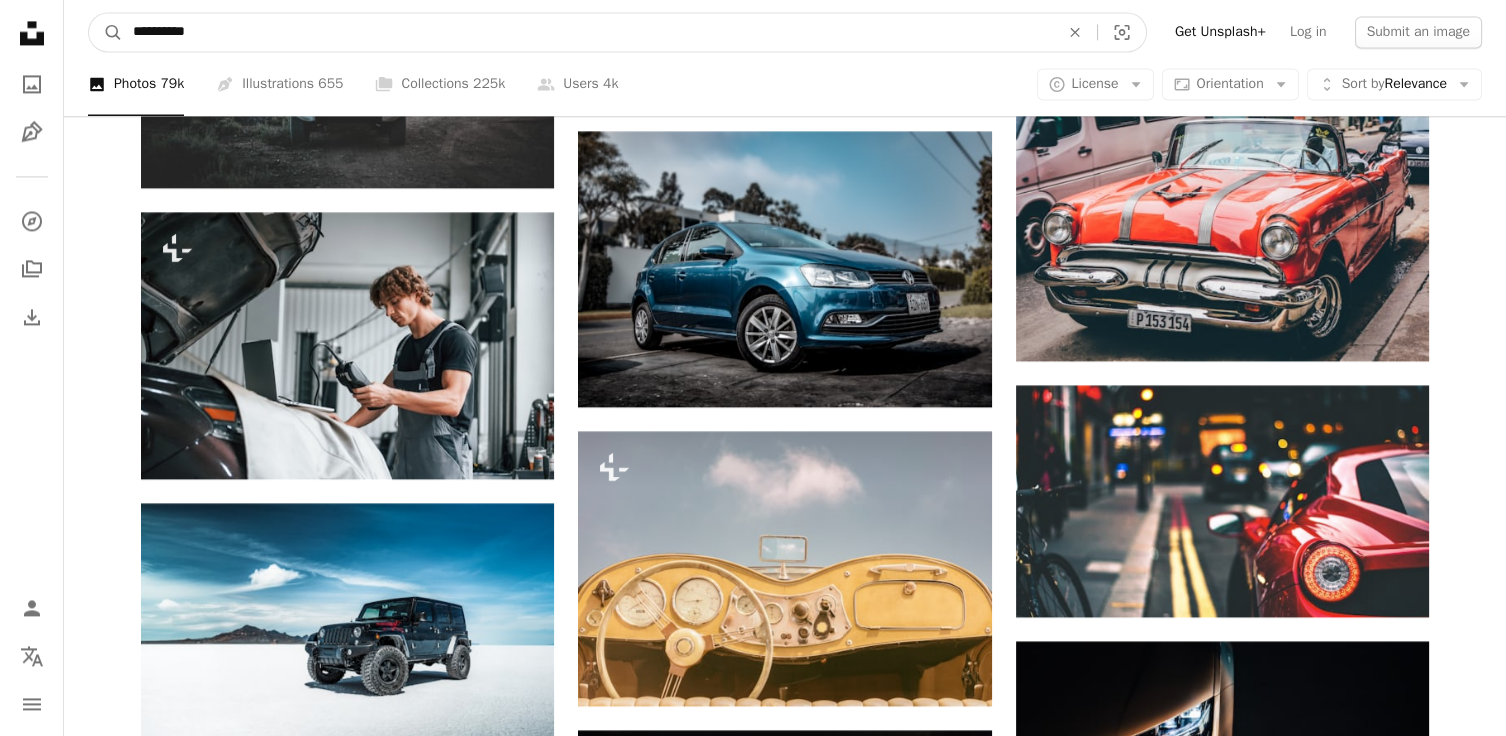 click on "**********" at bounding box center [588, 32] 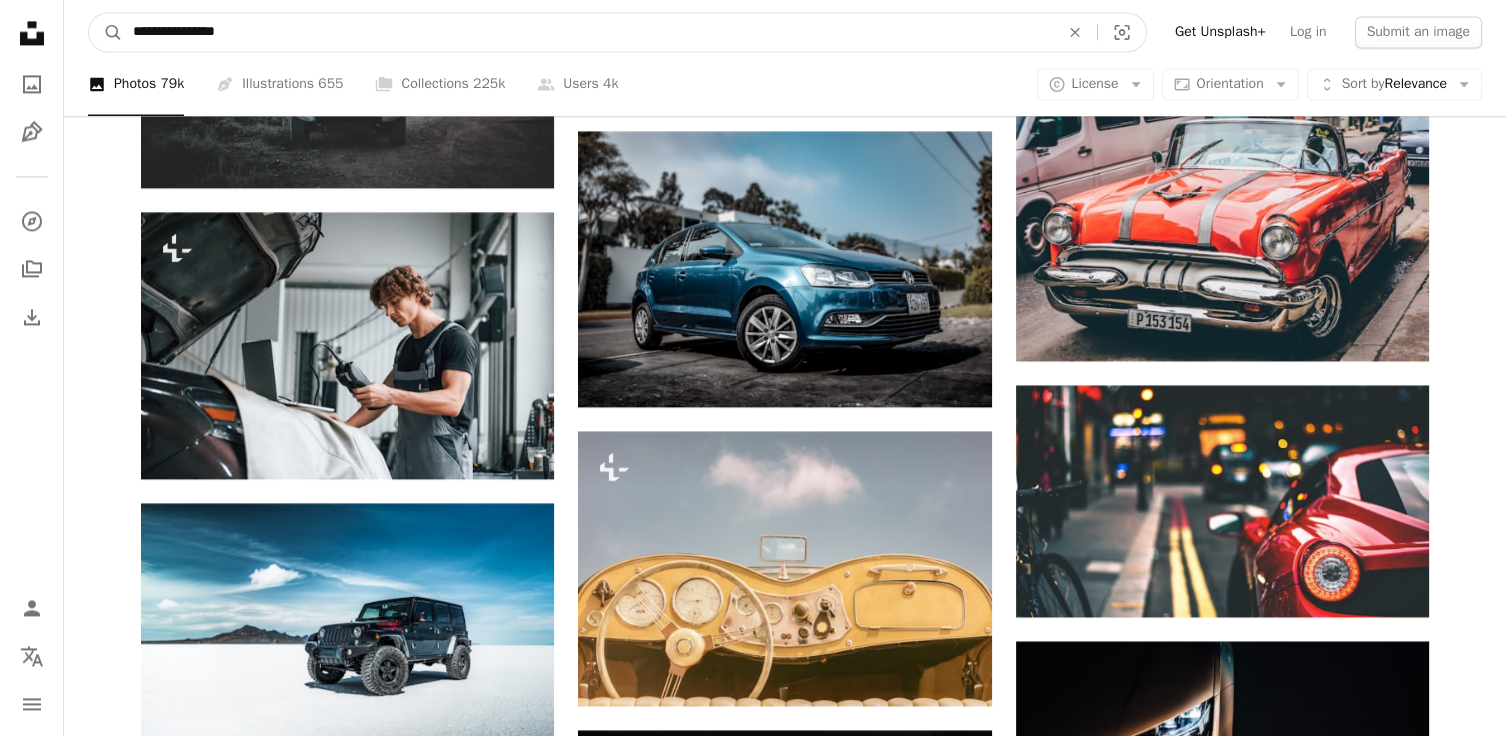 type on "**********" 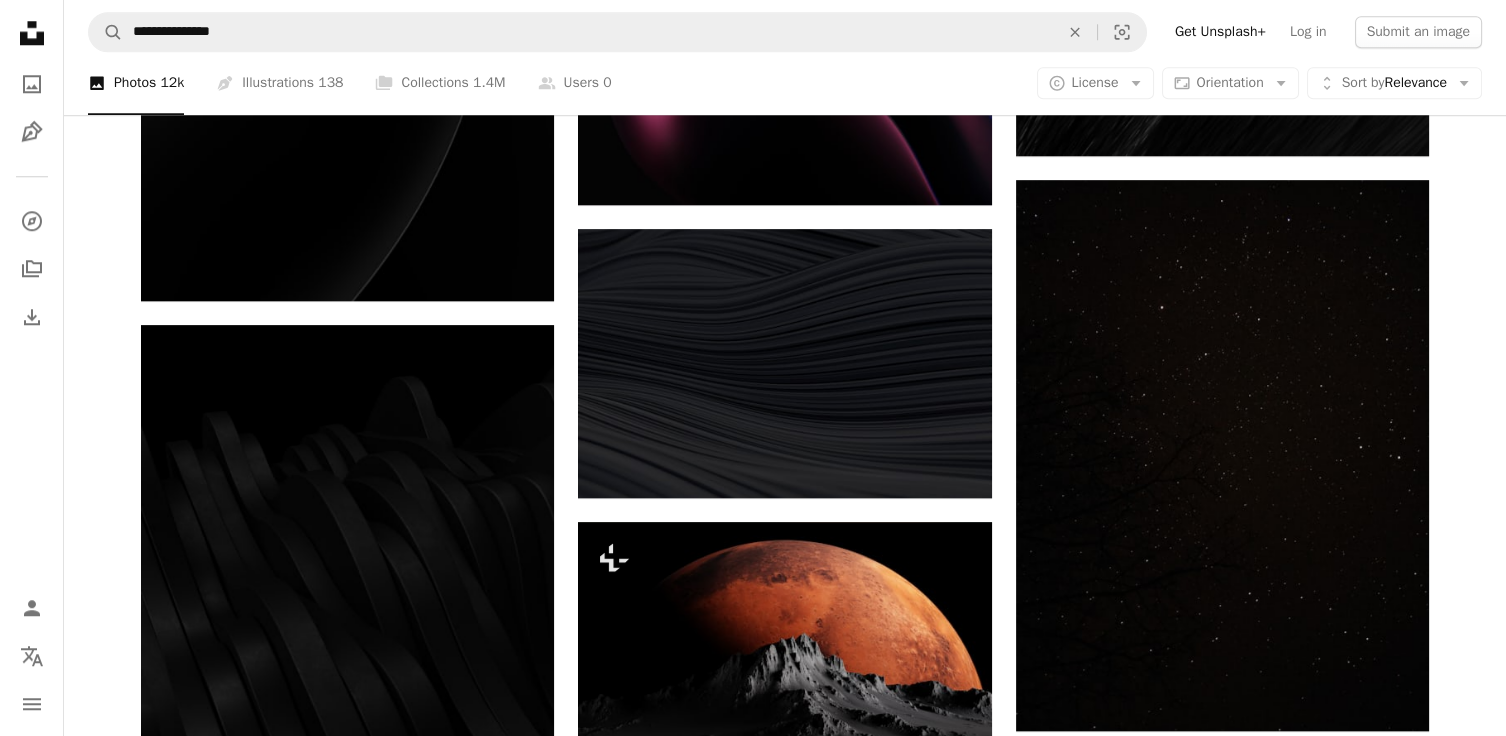 scroll, scrollTop: 3314, scrollLeft: 0, axis: vertical 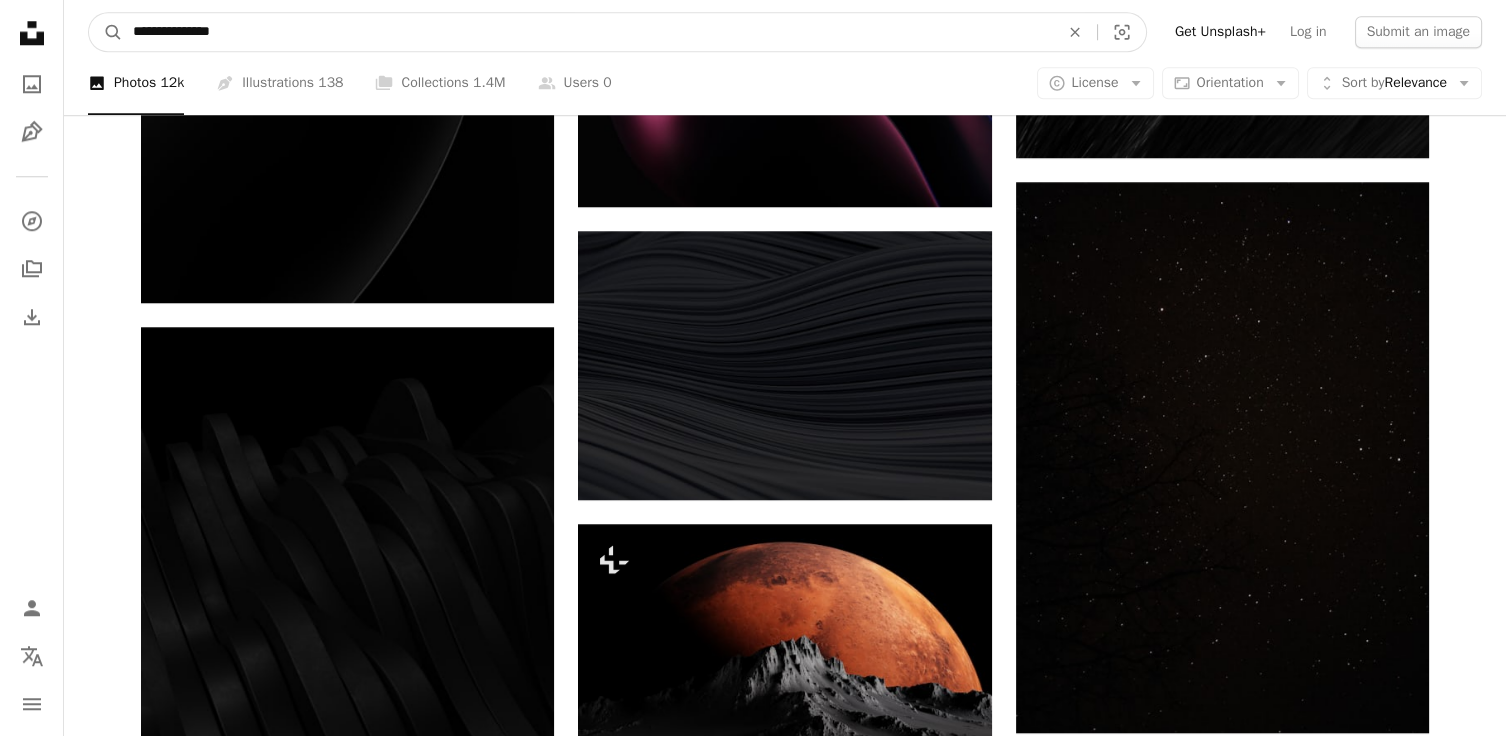 click on "**********" at bounding box center [588, 32] 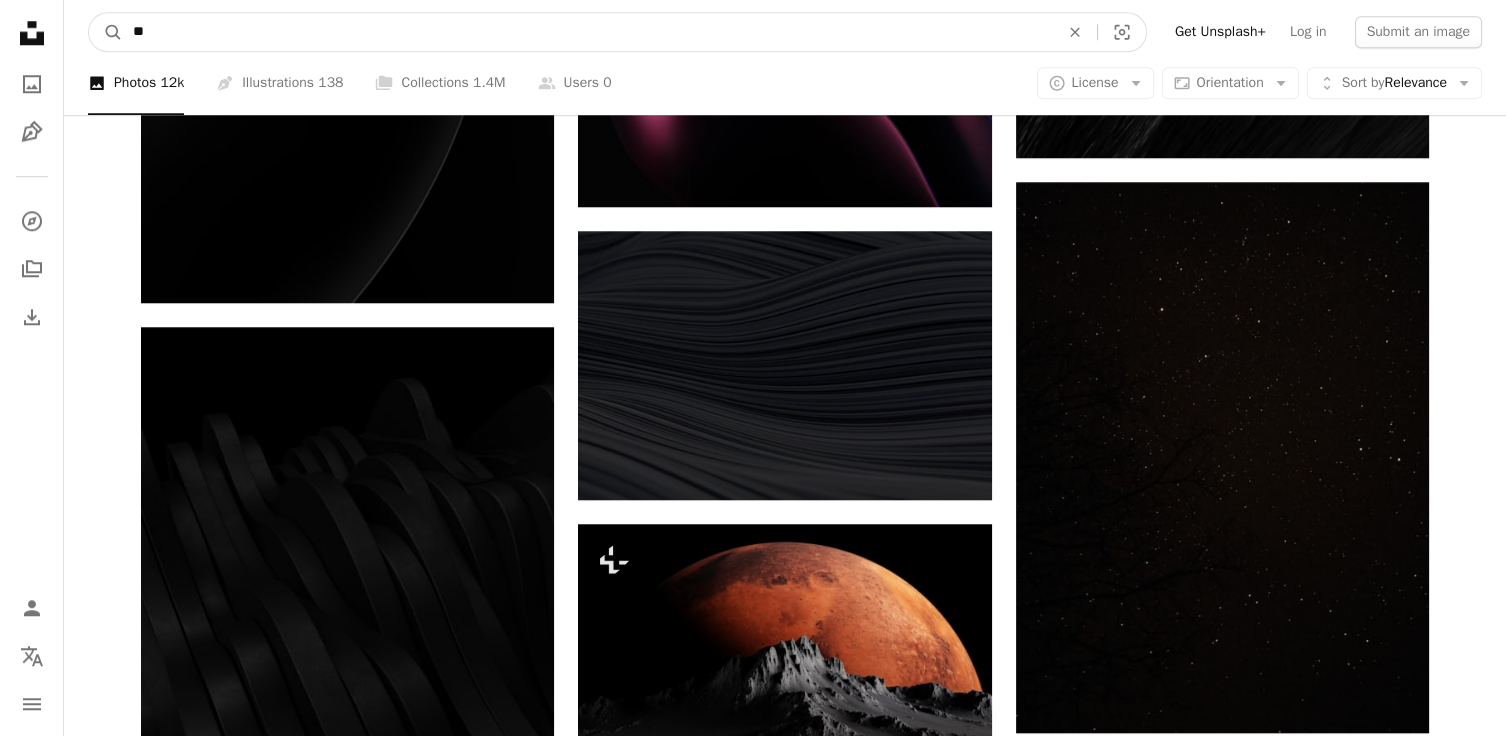 type on "*" 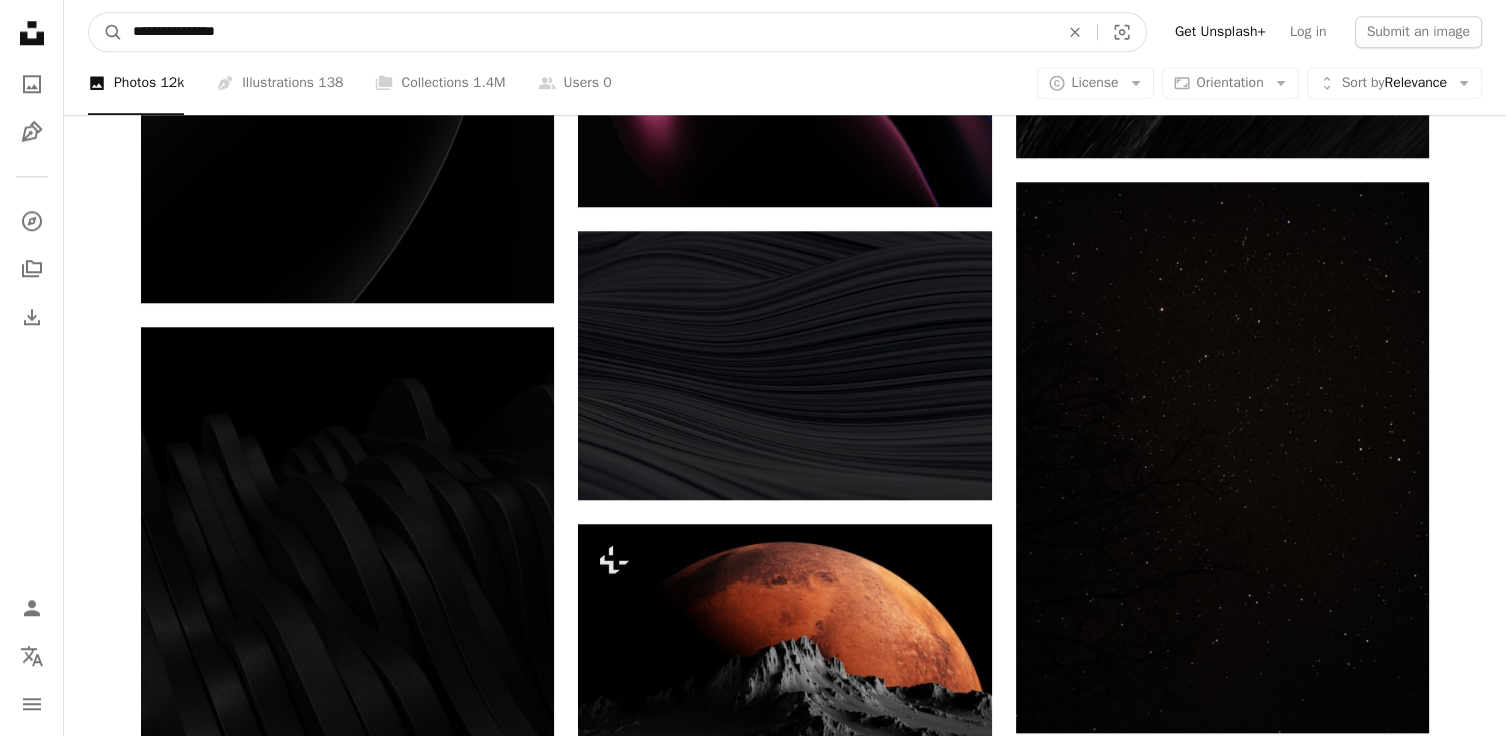type on "**********" 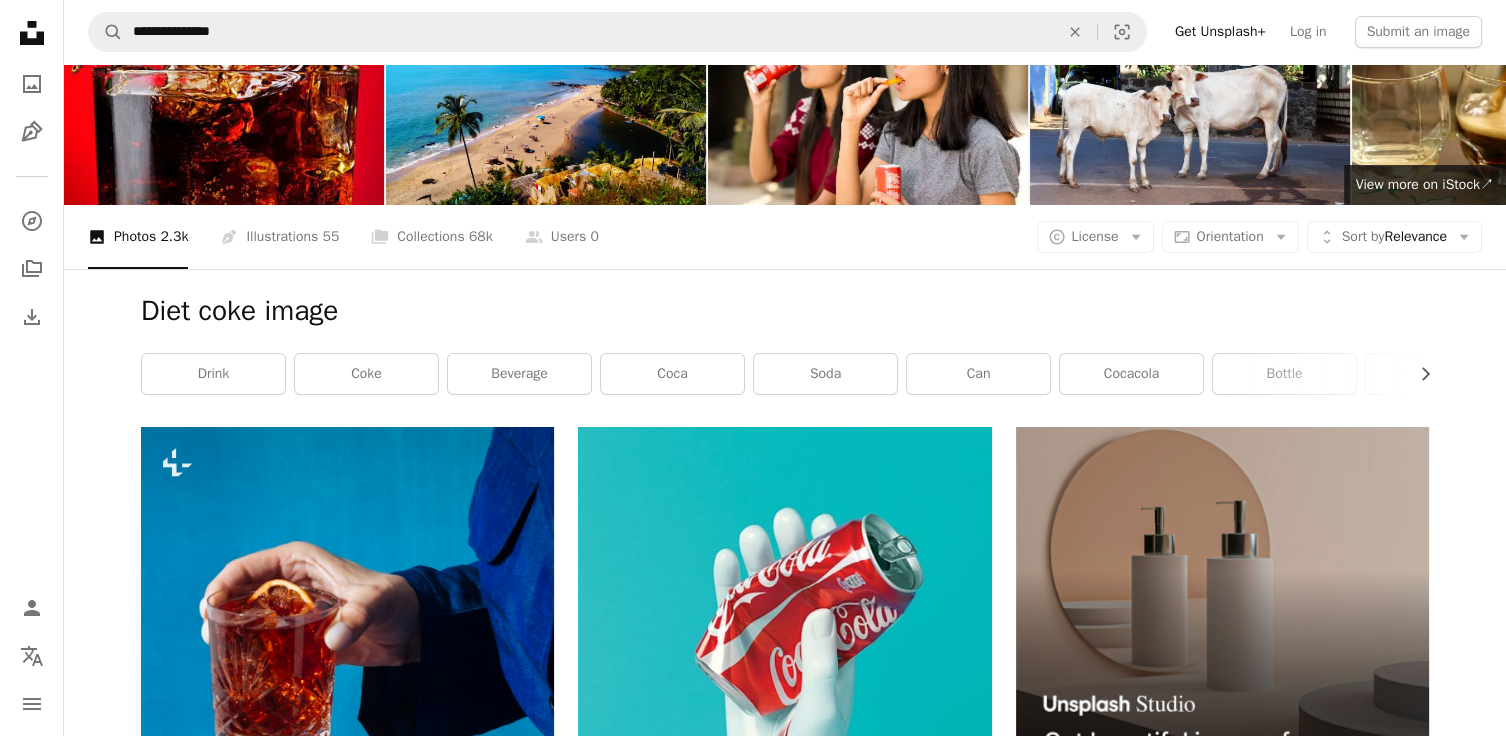 scroll, scrollTop: 0, scrollLeft: 0, axis: both 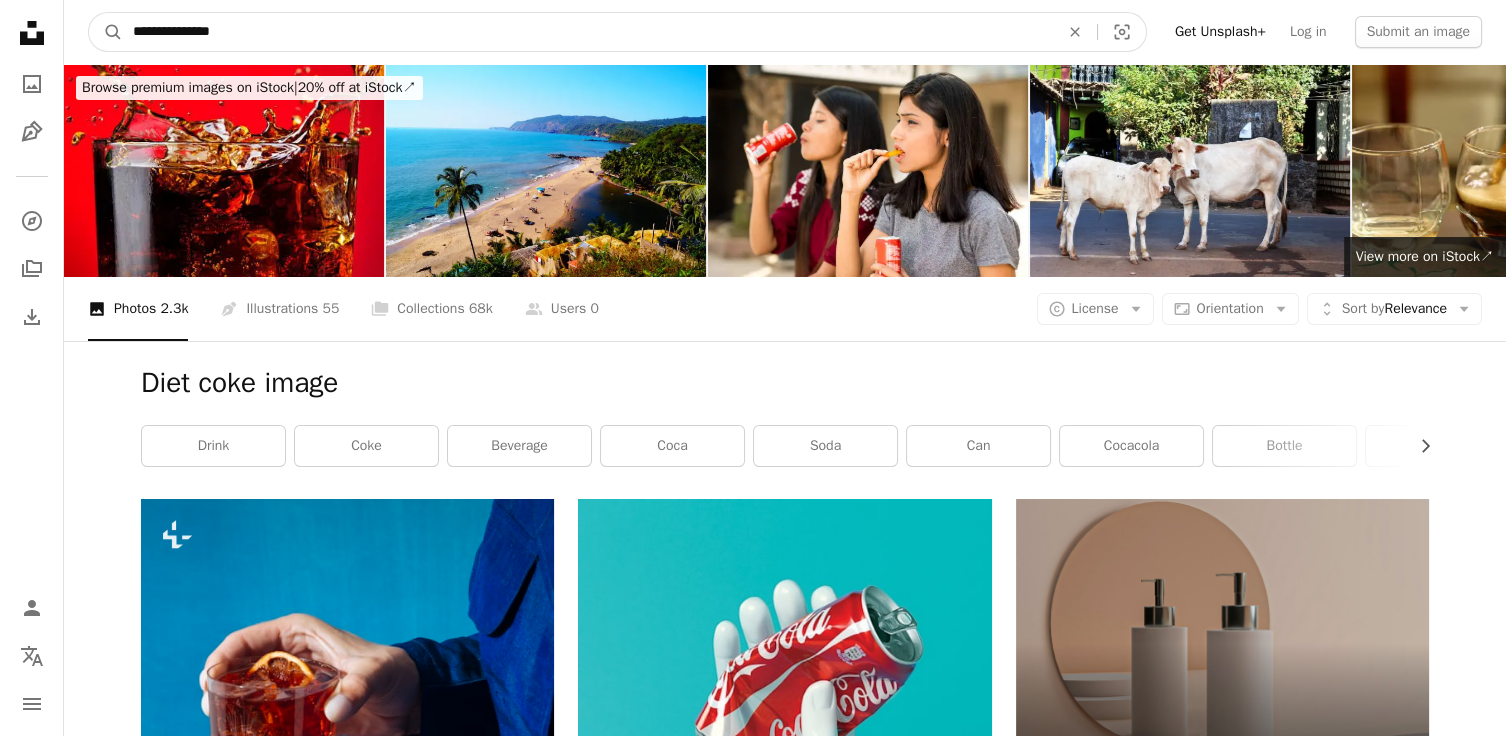 click on "An X shape" 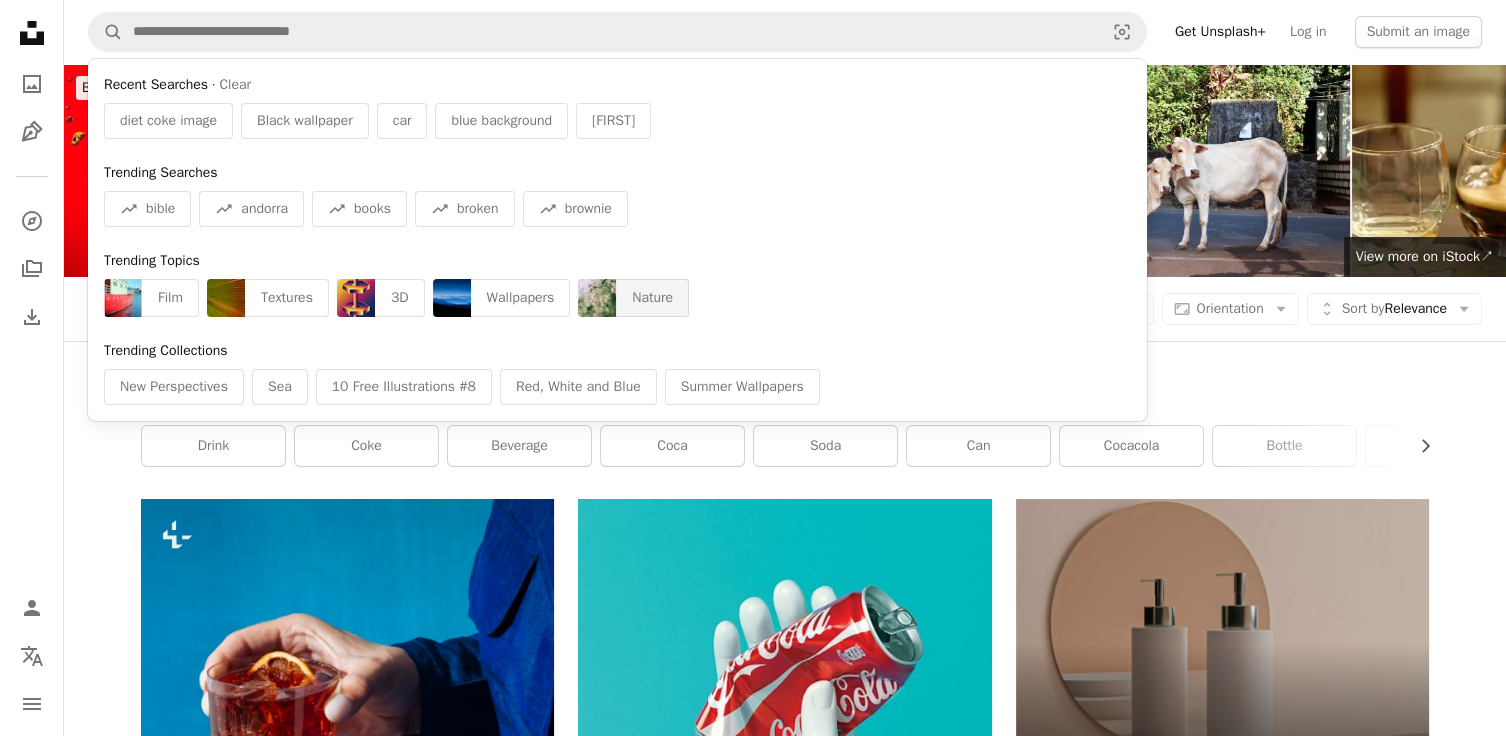 click on "Nature" at bounding box center (652, 298) 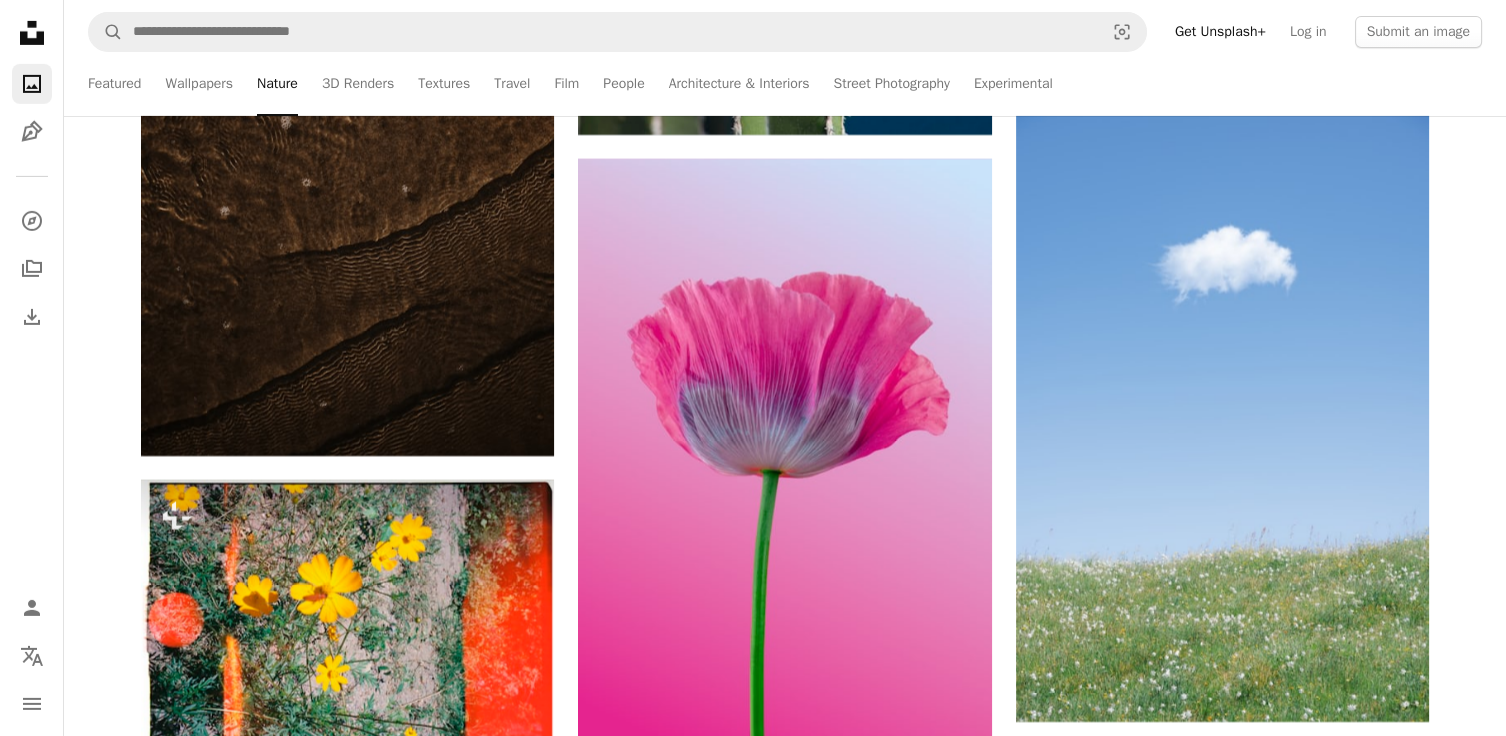 scroll, scrollTop: 23010, scrollLeft: 0, axis: vertical 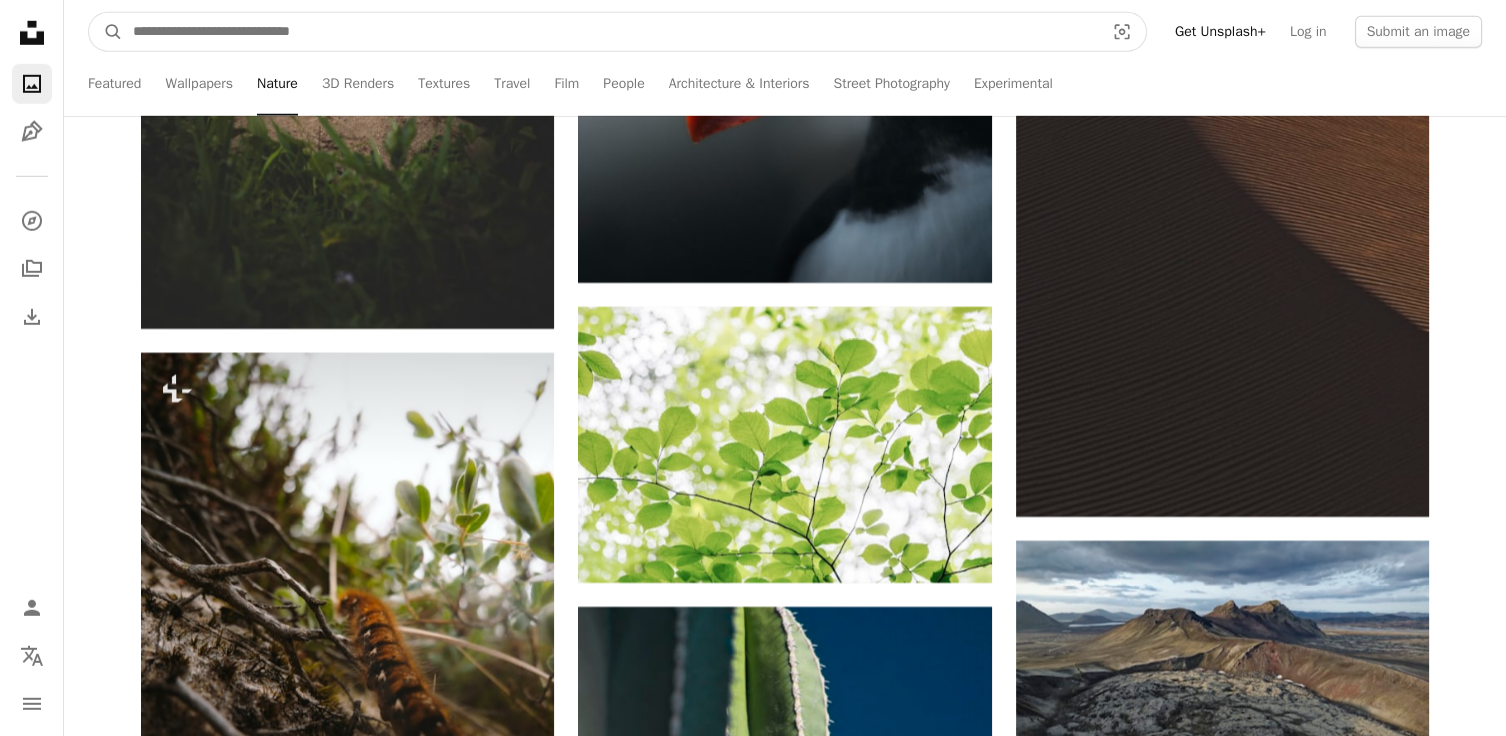 click at bounding box center [610, 32] 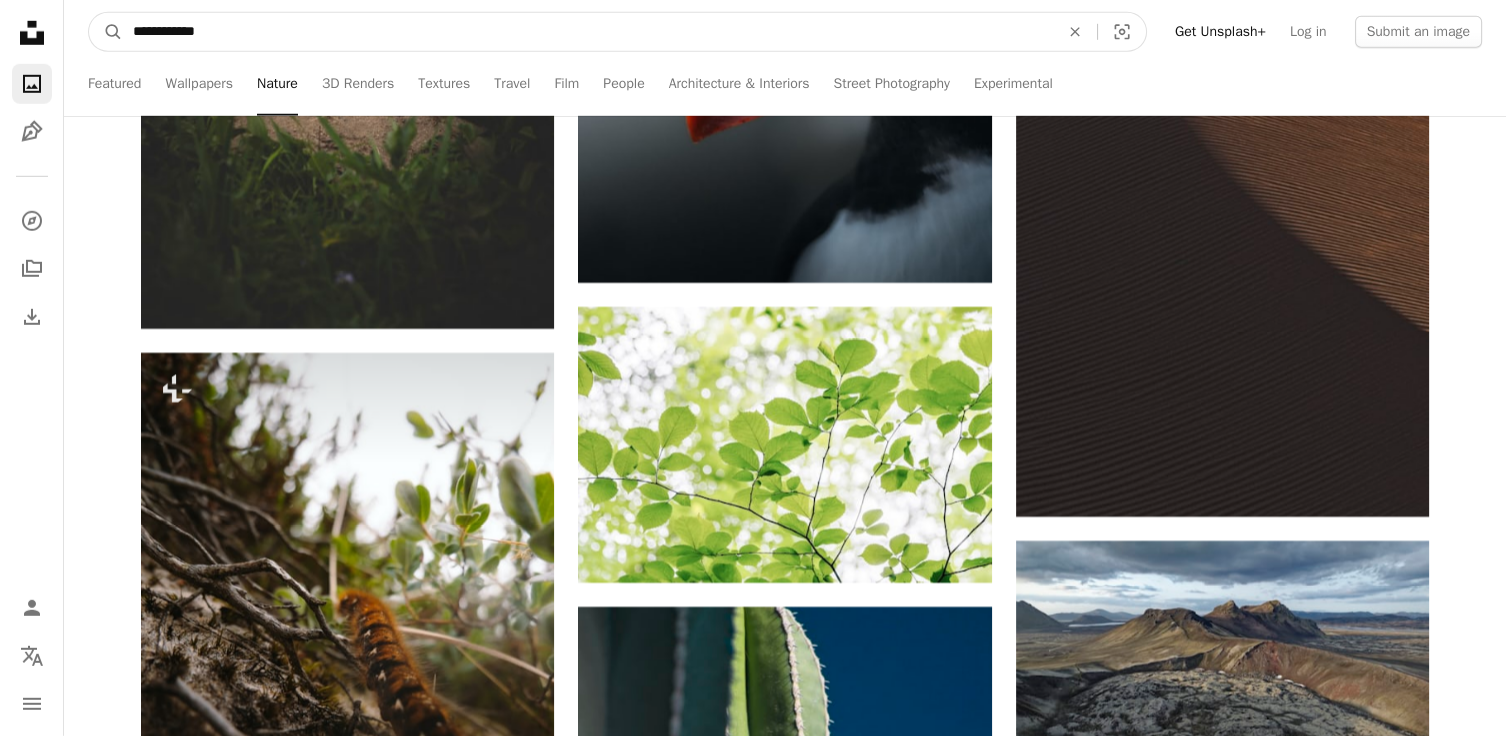 type on "**********" 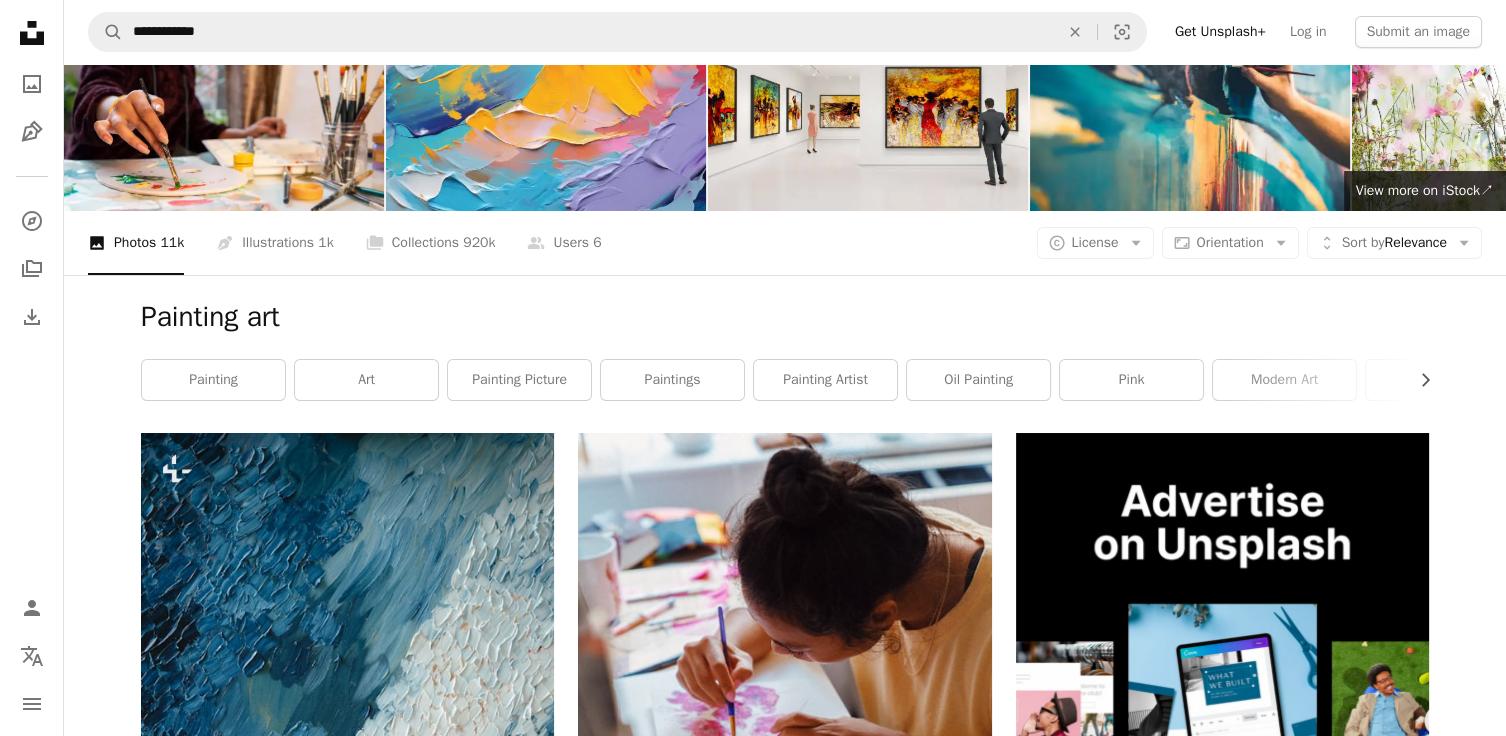 scroll, scrollTop: 4, scrollLeft: 0, axis: vertical 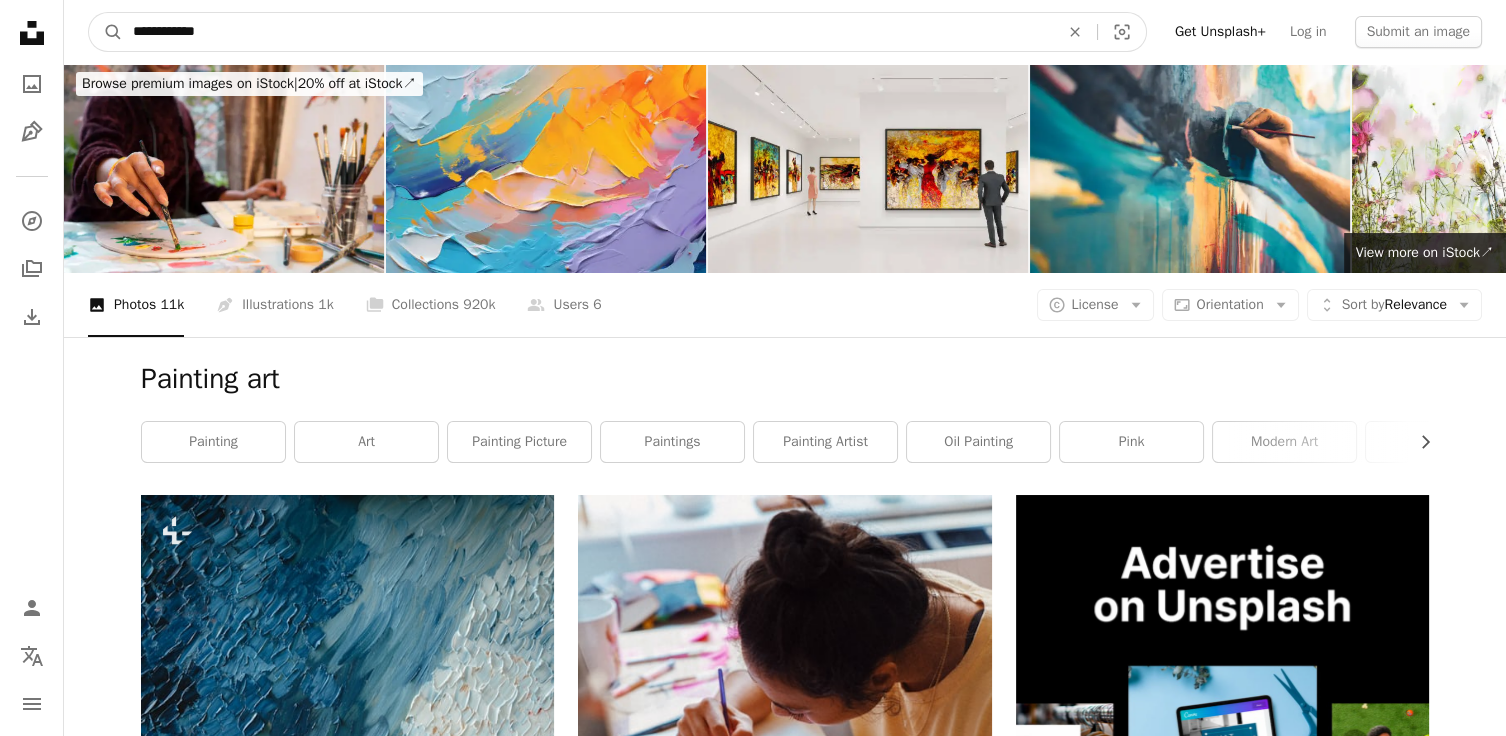 click on "**********" at bounding box center [588, 32] 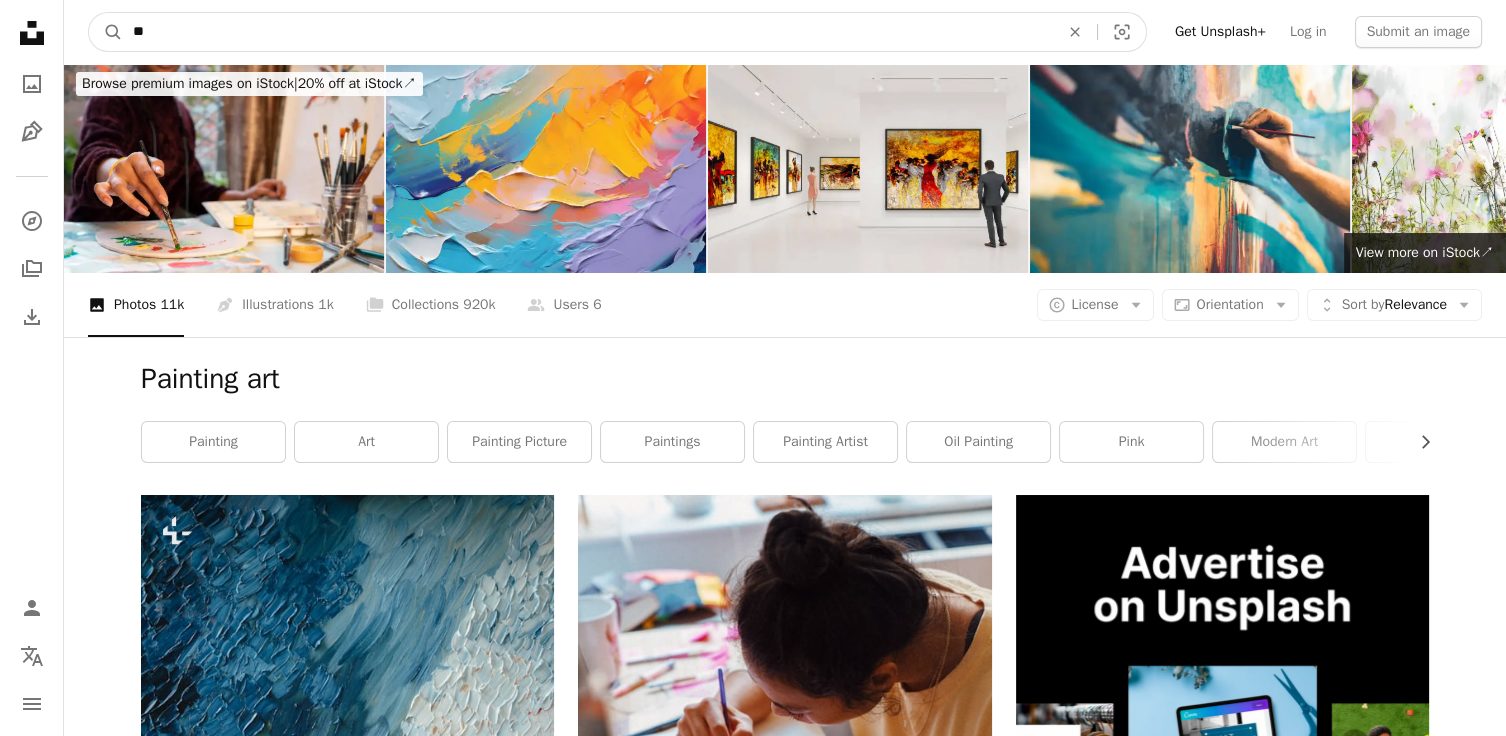 type on "*" 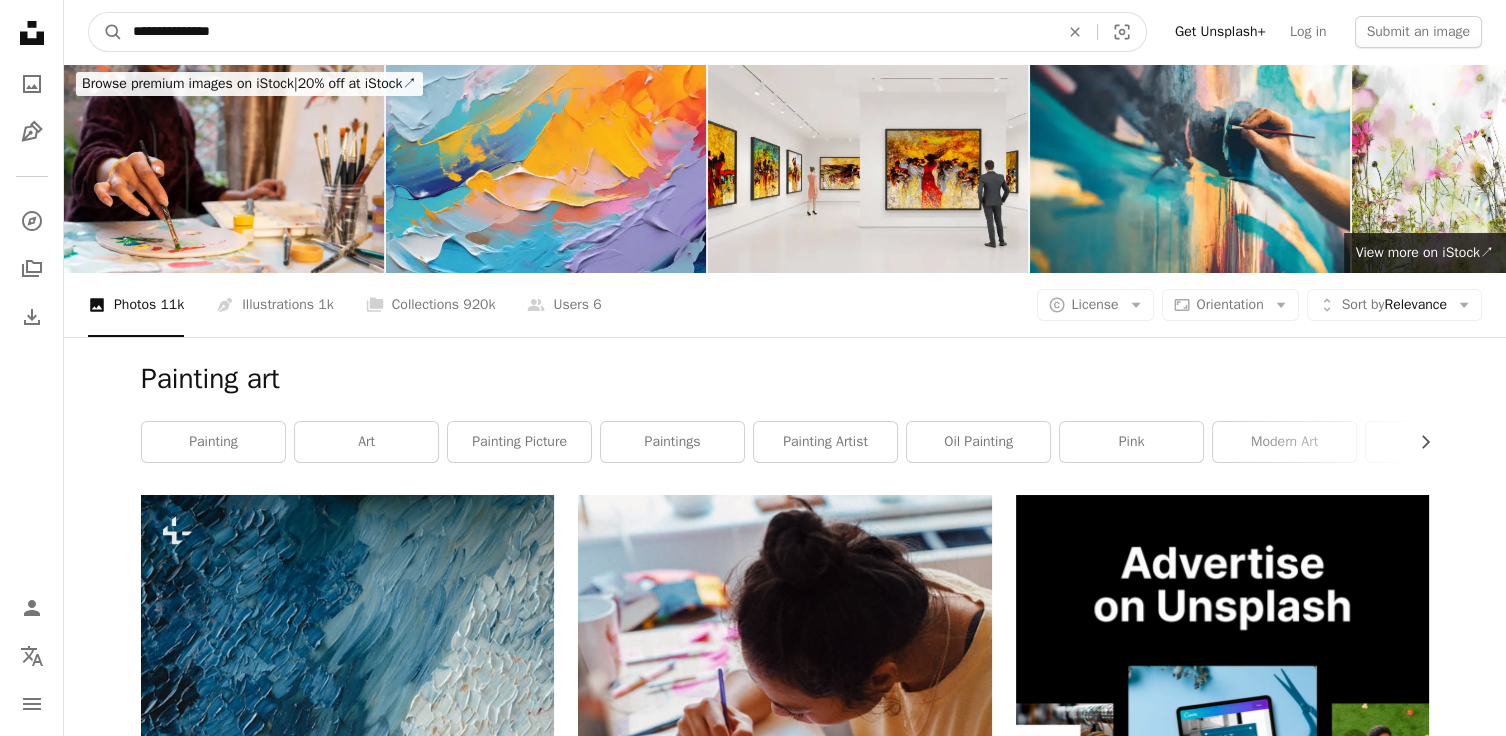 type on "**********" 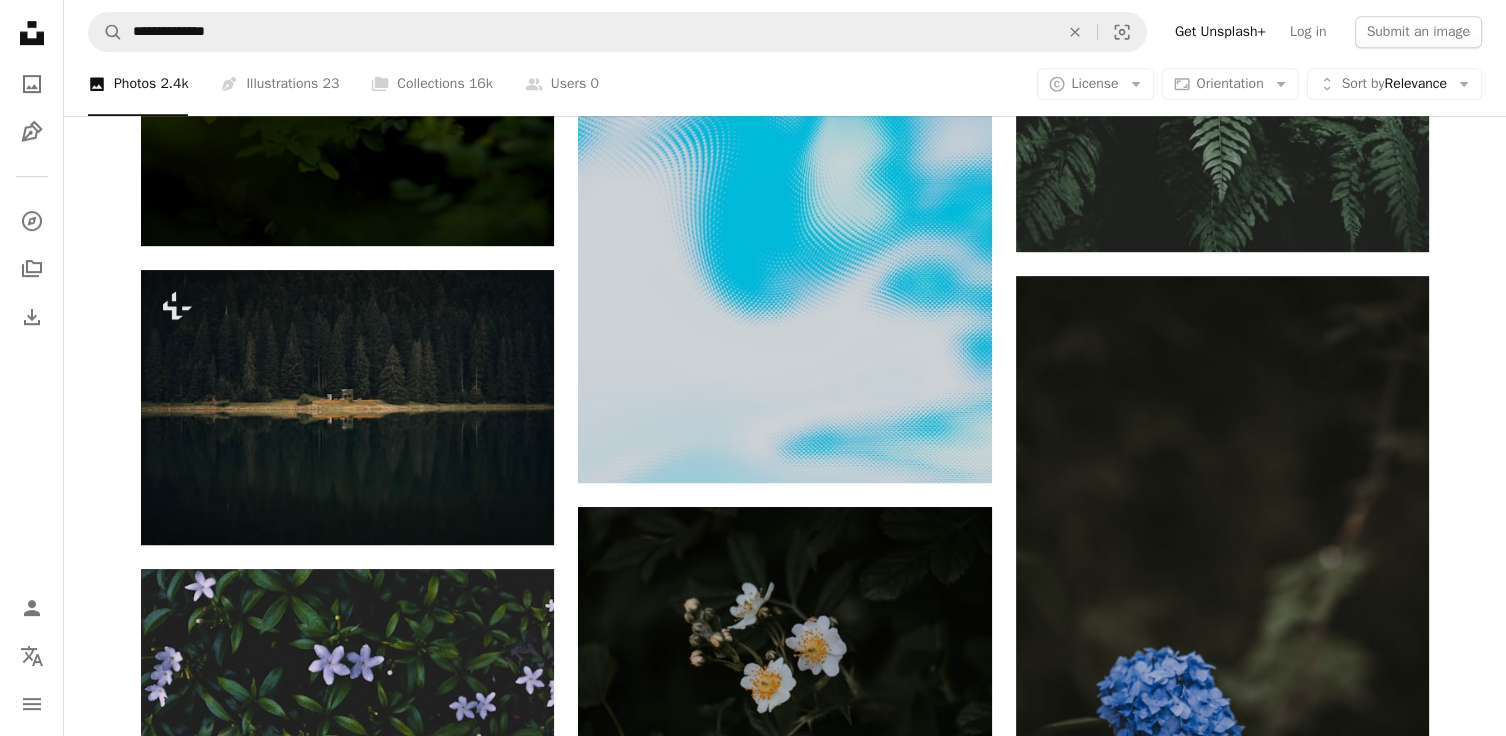scroll, scrollTop: 1774, scrollLeft: 0, axis: vertical 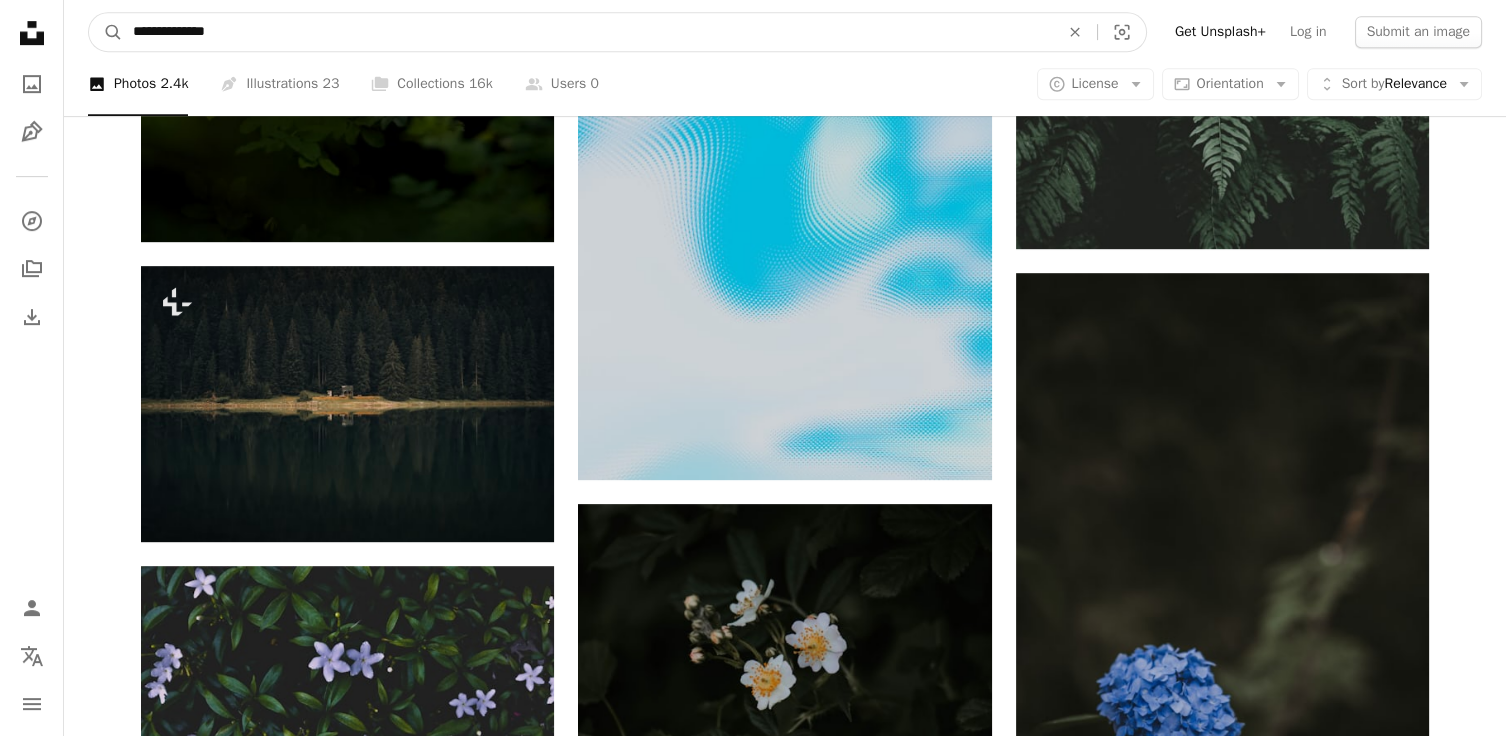 click on "**********" at bounding box center [588, 32] 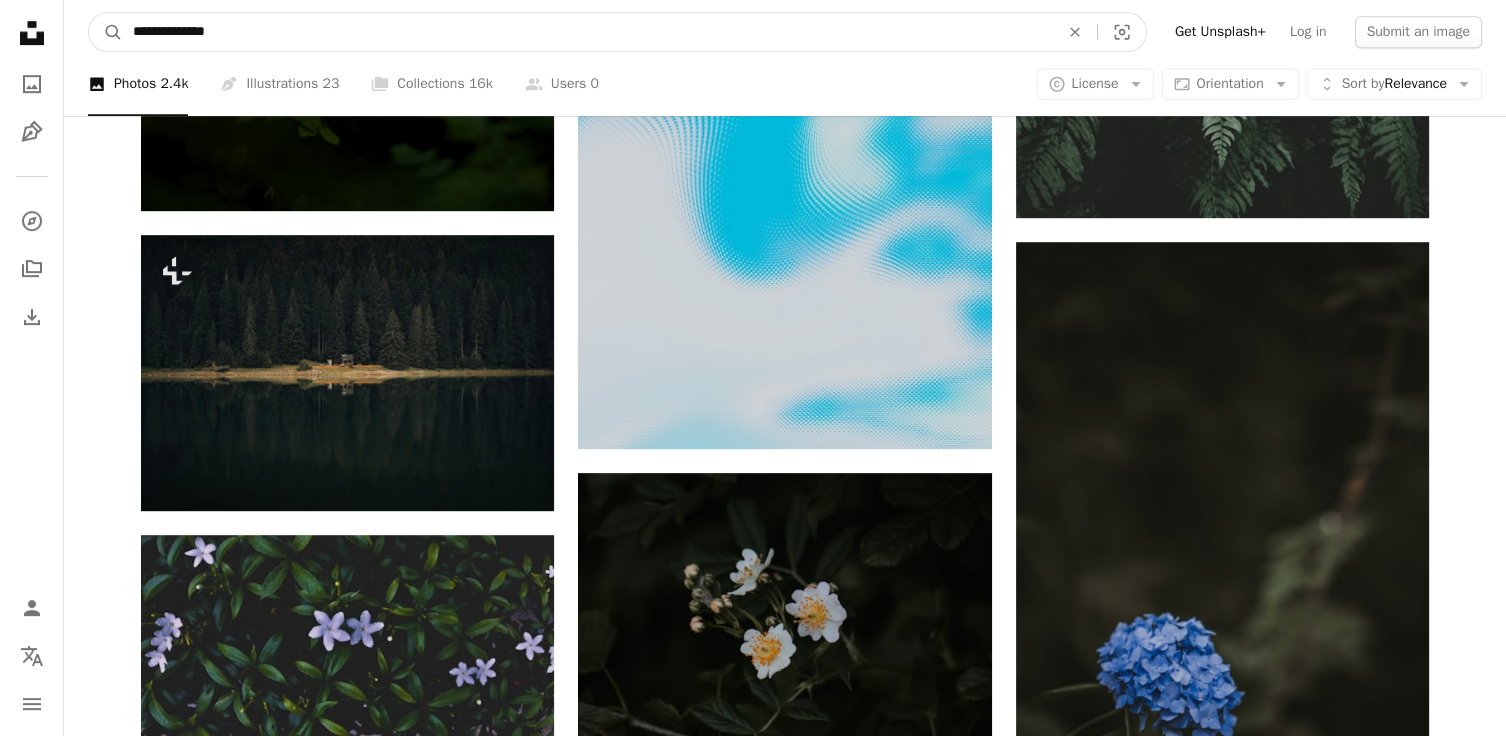 scroll, scrollTop: 1853, scrollLeft: 0, axis: vertical 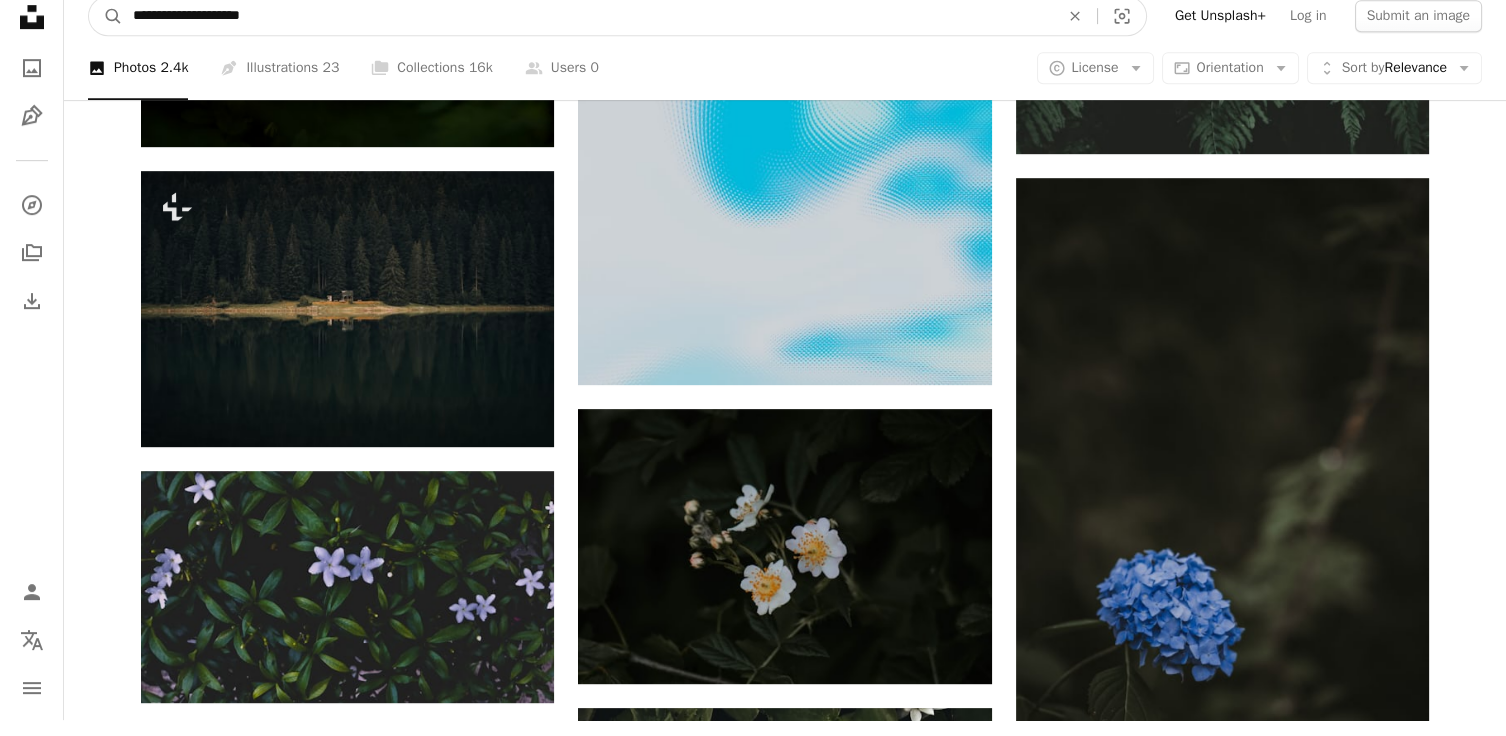 type on "**********" 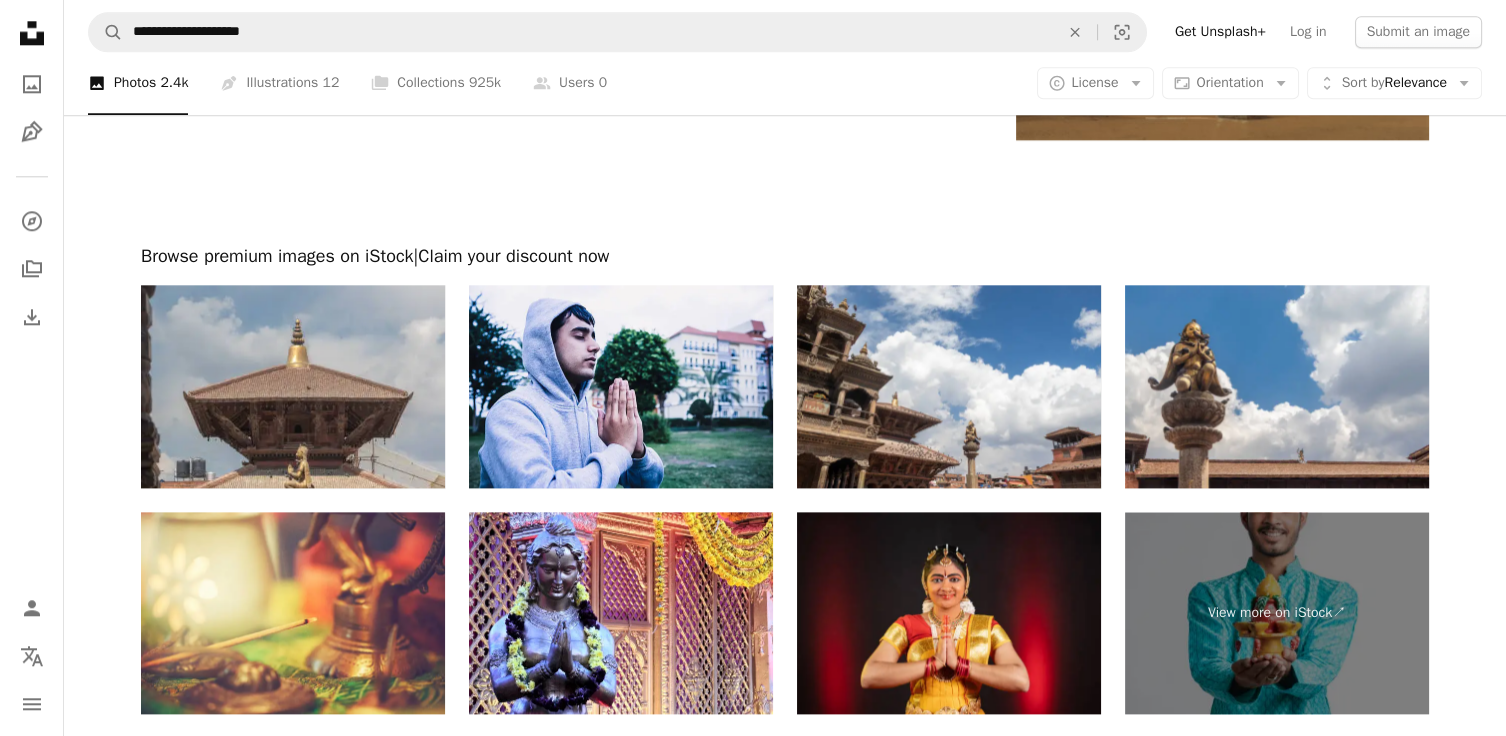 scroll, scrollTop: 4109, scrollLeft: 0, axis: vertical 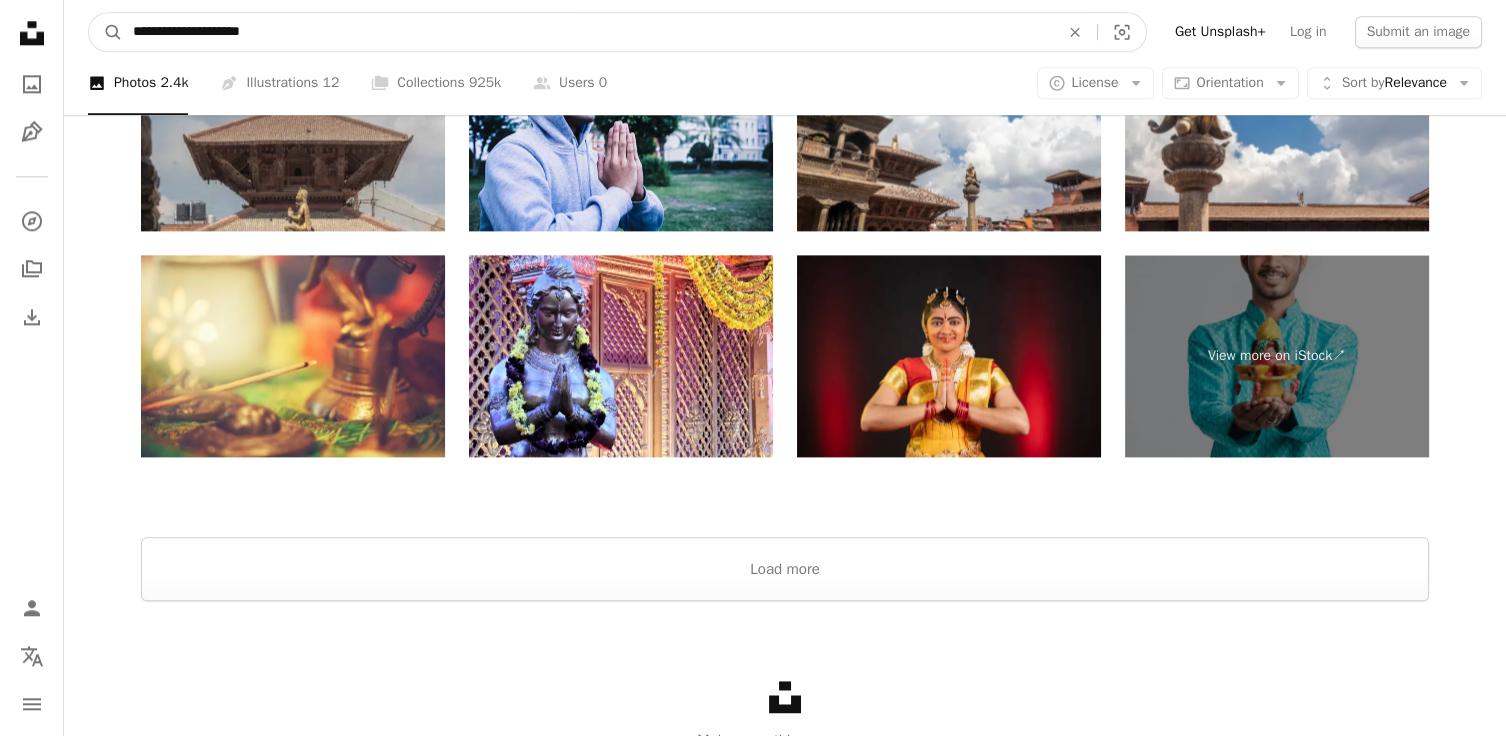 click on "**********" at bounding box center (588, 32) 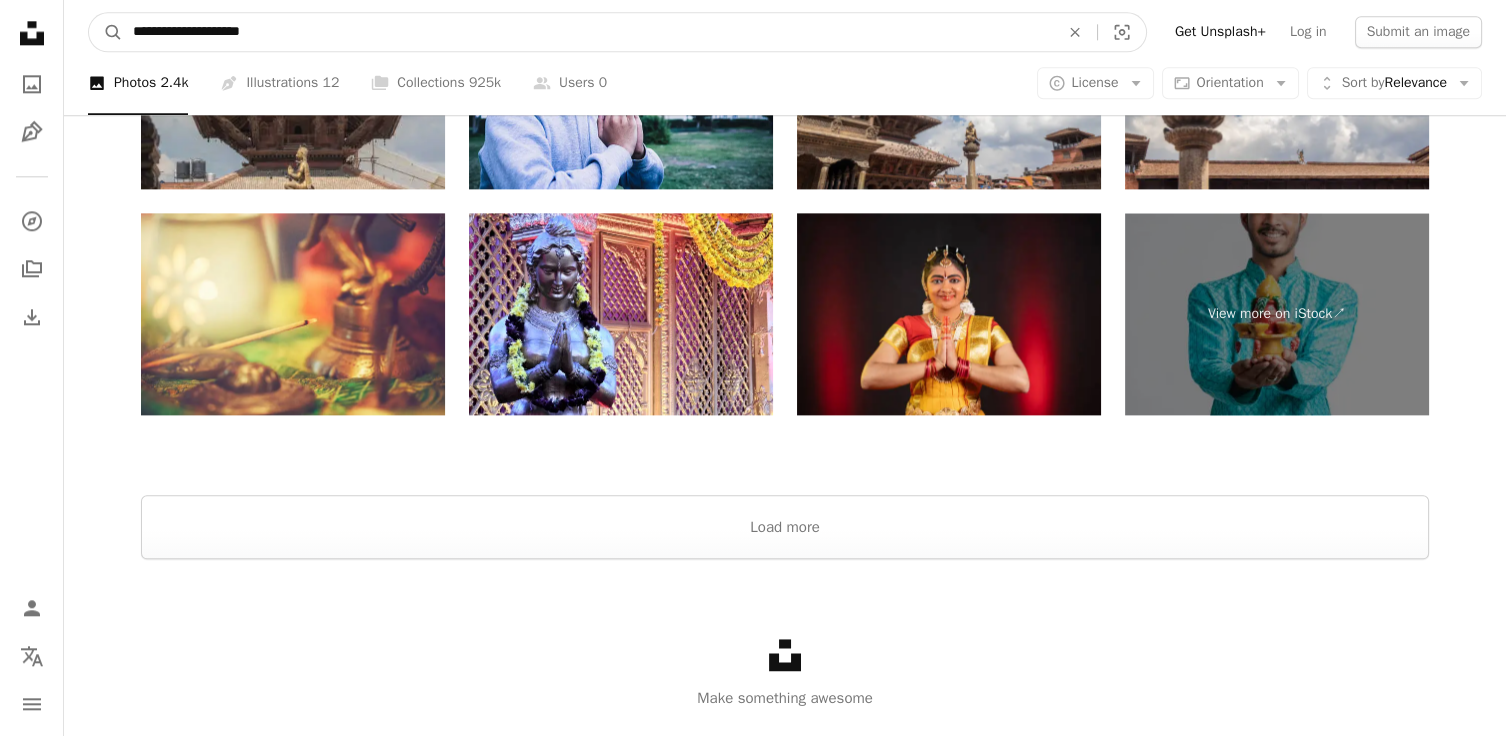 scroll, scrollTop: 4178, scrollLeft: 0, axis: vertical 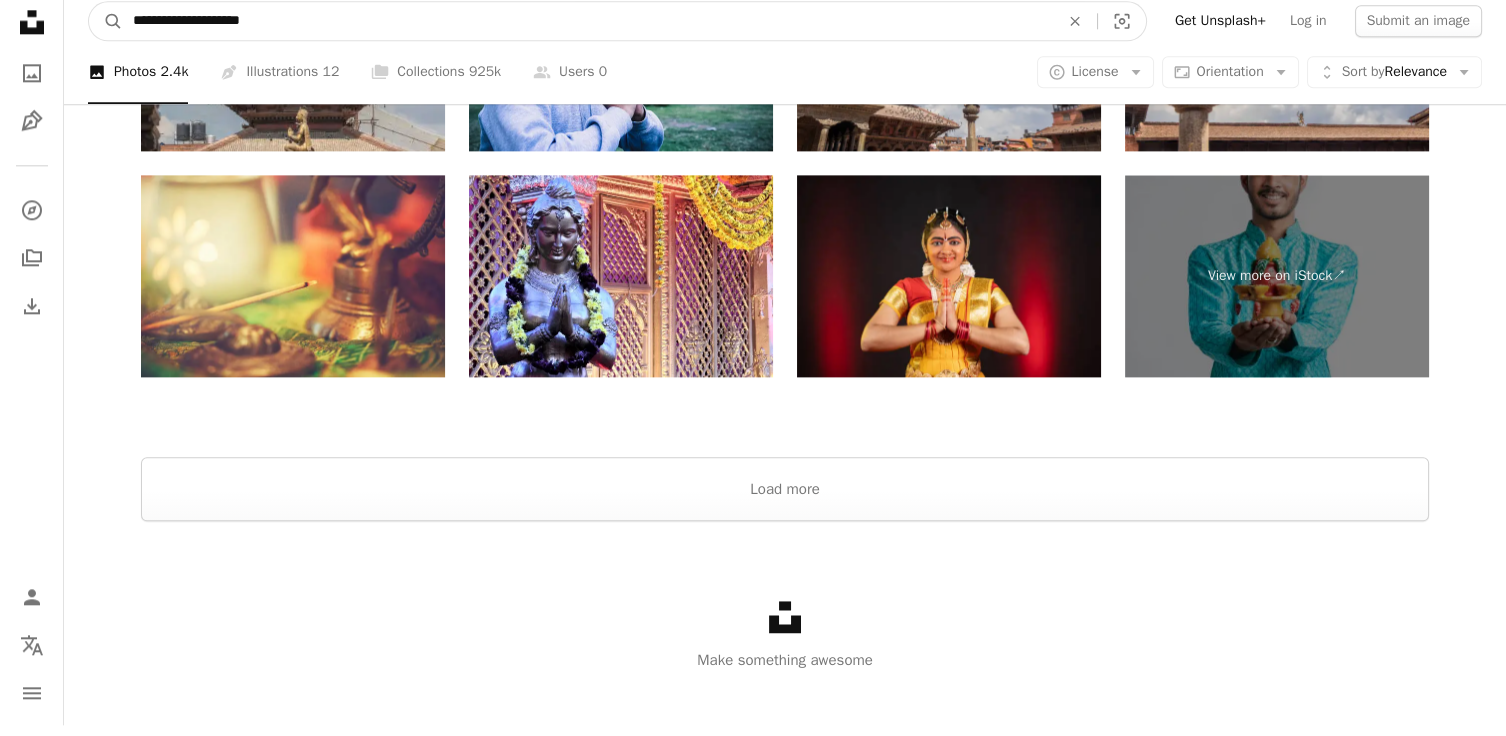 click on "A magnifying glass" 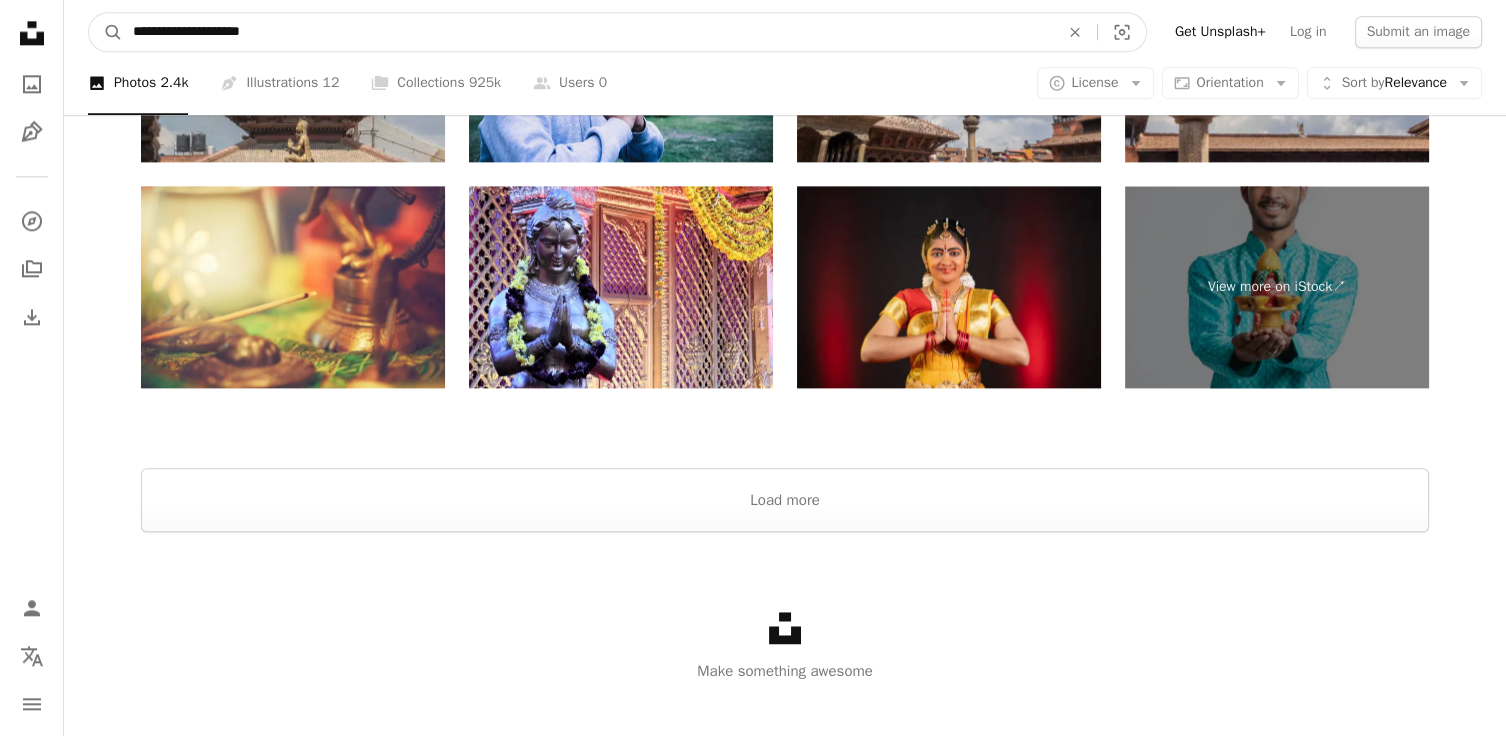 click on "**********" at bounding box center [588, 32] 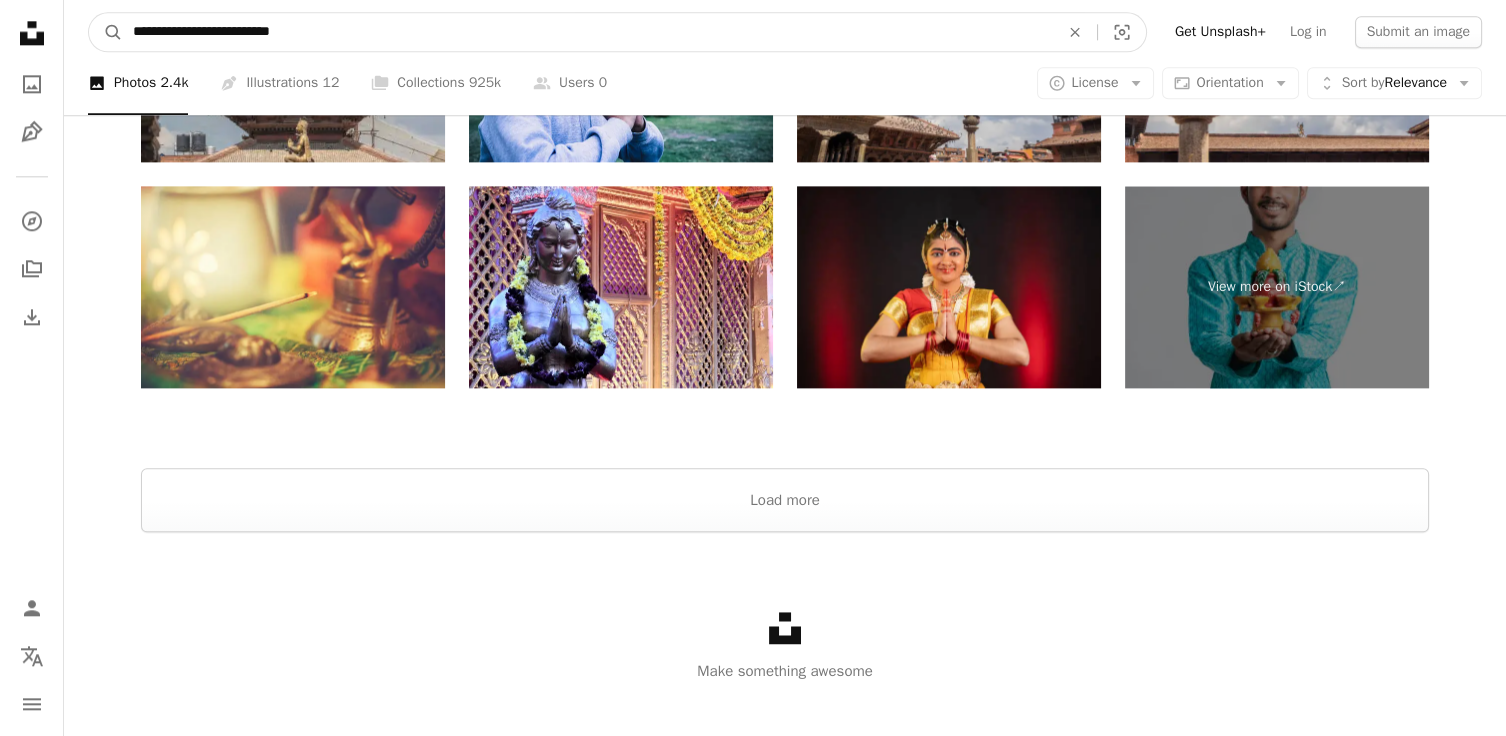 type on "**********" 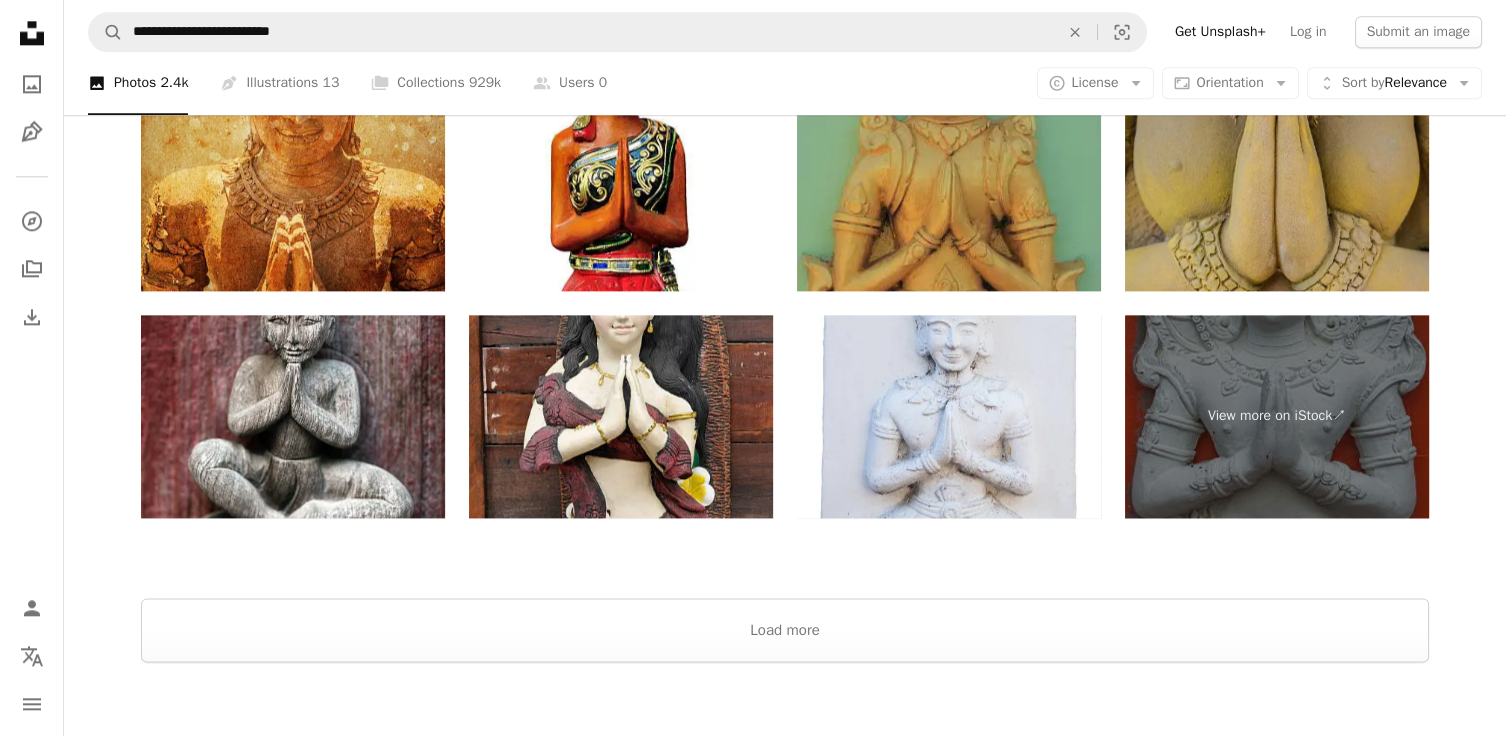 scroll, scrollTop: 4224, scrollLeft: 0, axis: vertical 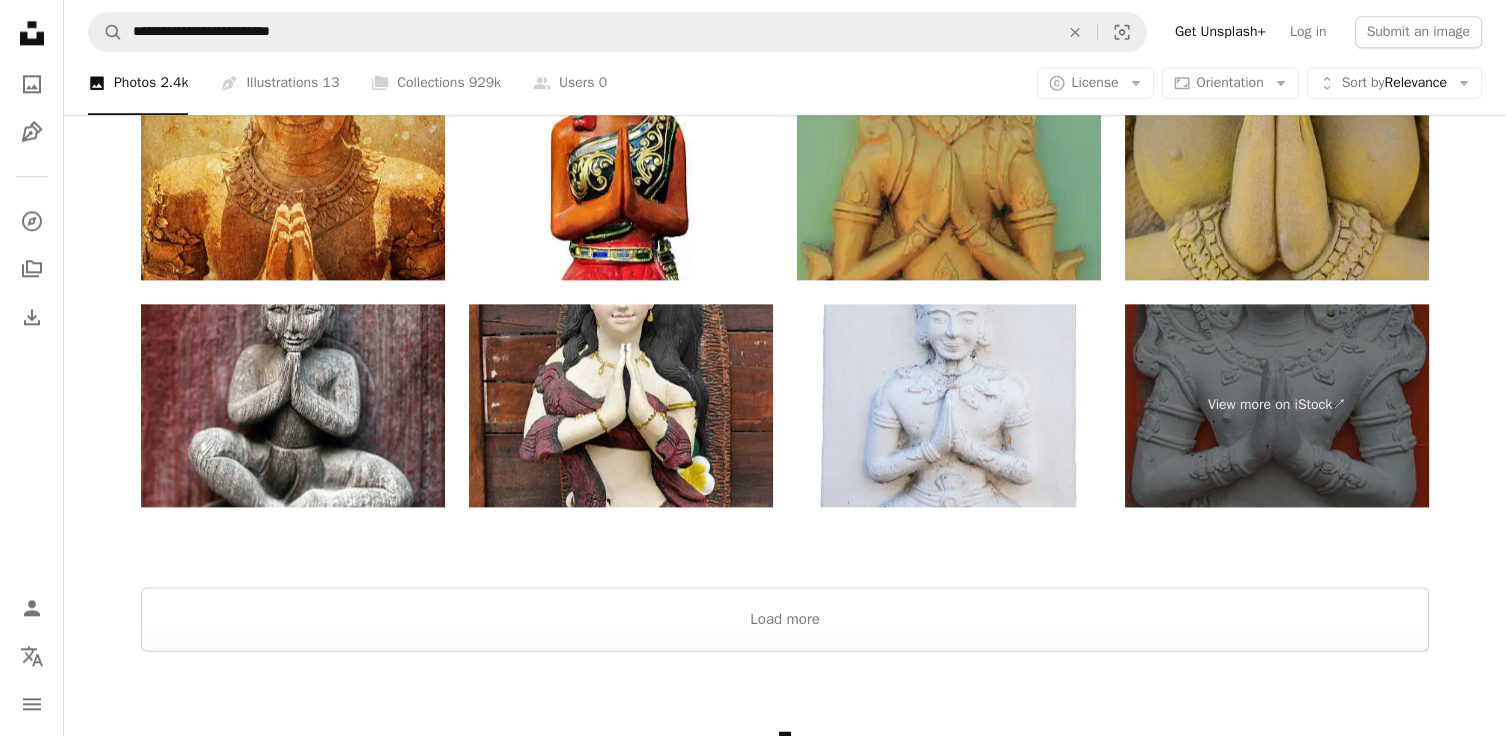 click at bounding box center (621, 405) 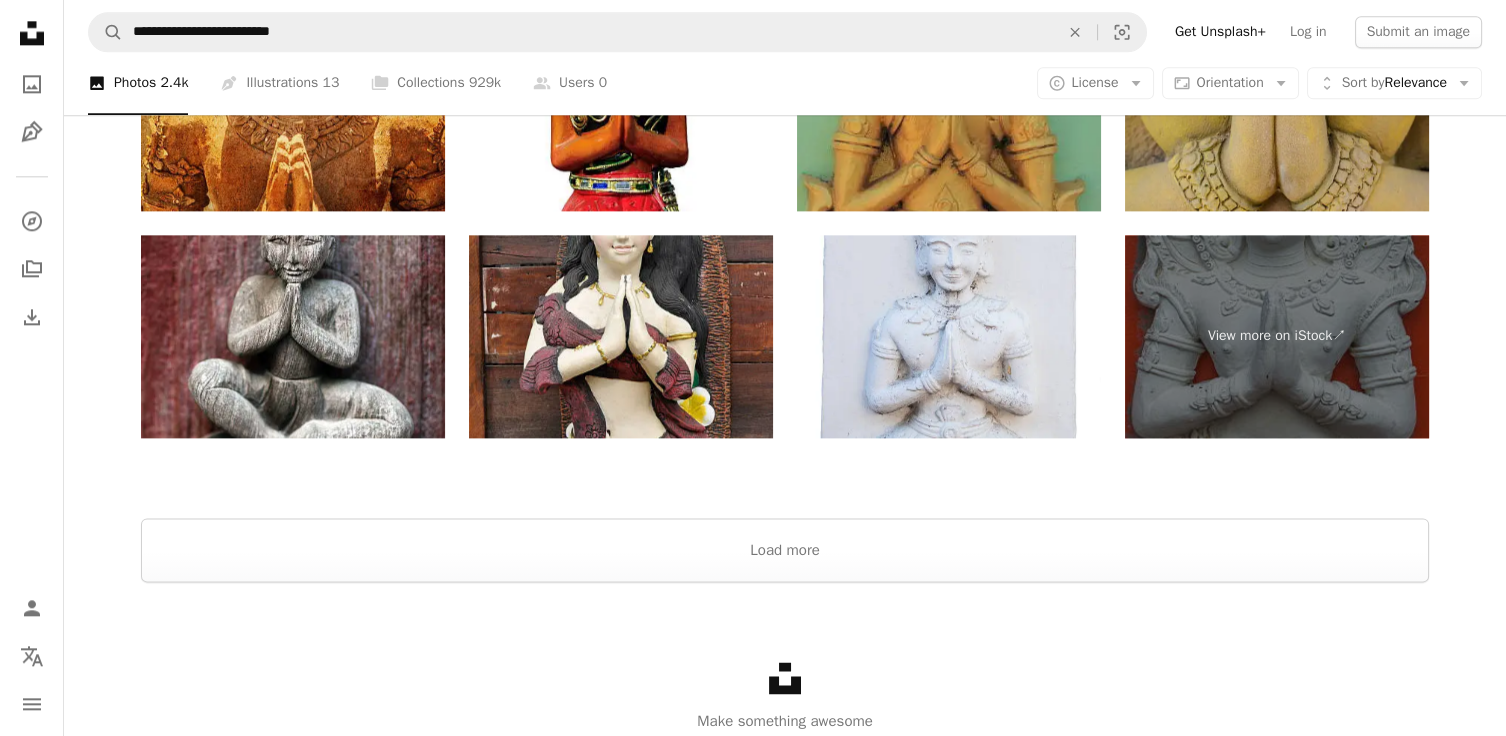 scroll, scrollTop: 4320, scrollLeft: 0, axis: vertical 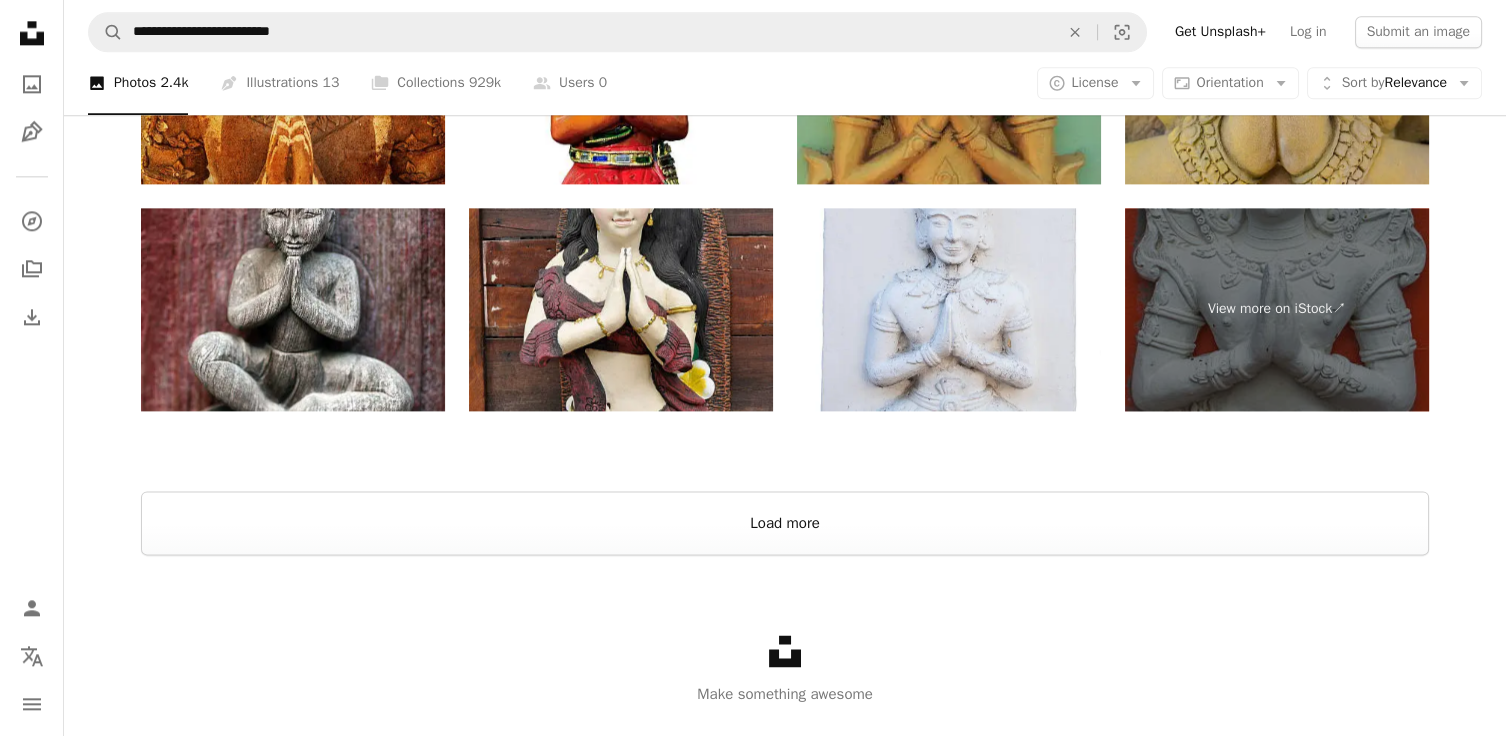 click on "Load more" at bounding box center (785, 523) 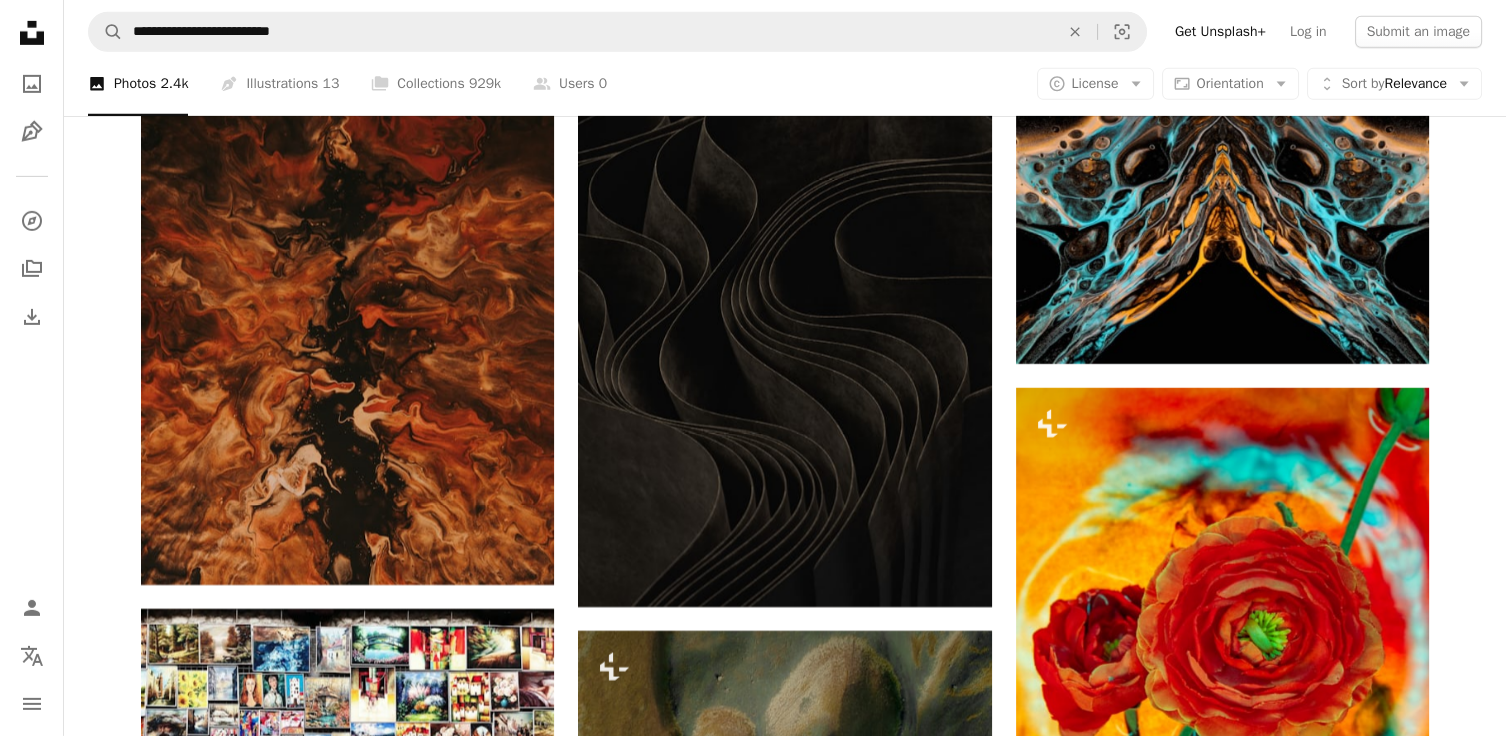 scroll, scrollTop: 11297, scrollLeft: 0, axis: vertical 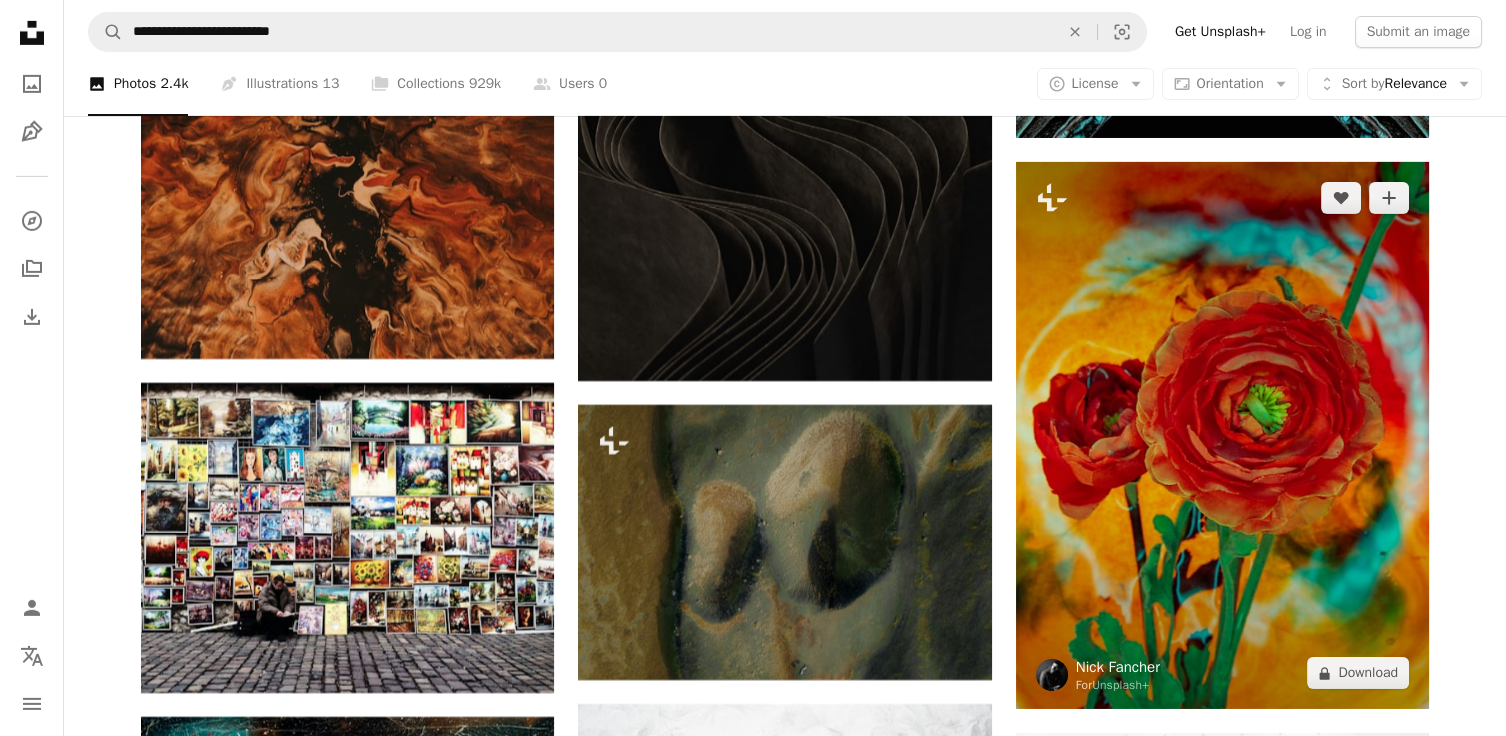 click on "Nick Fancher" at bounding box center (1118, 667) 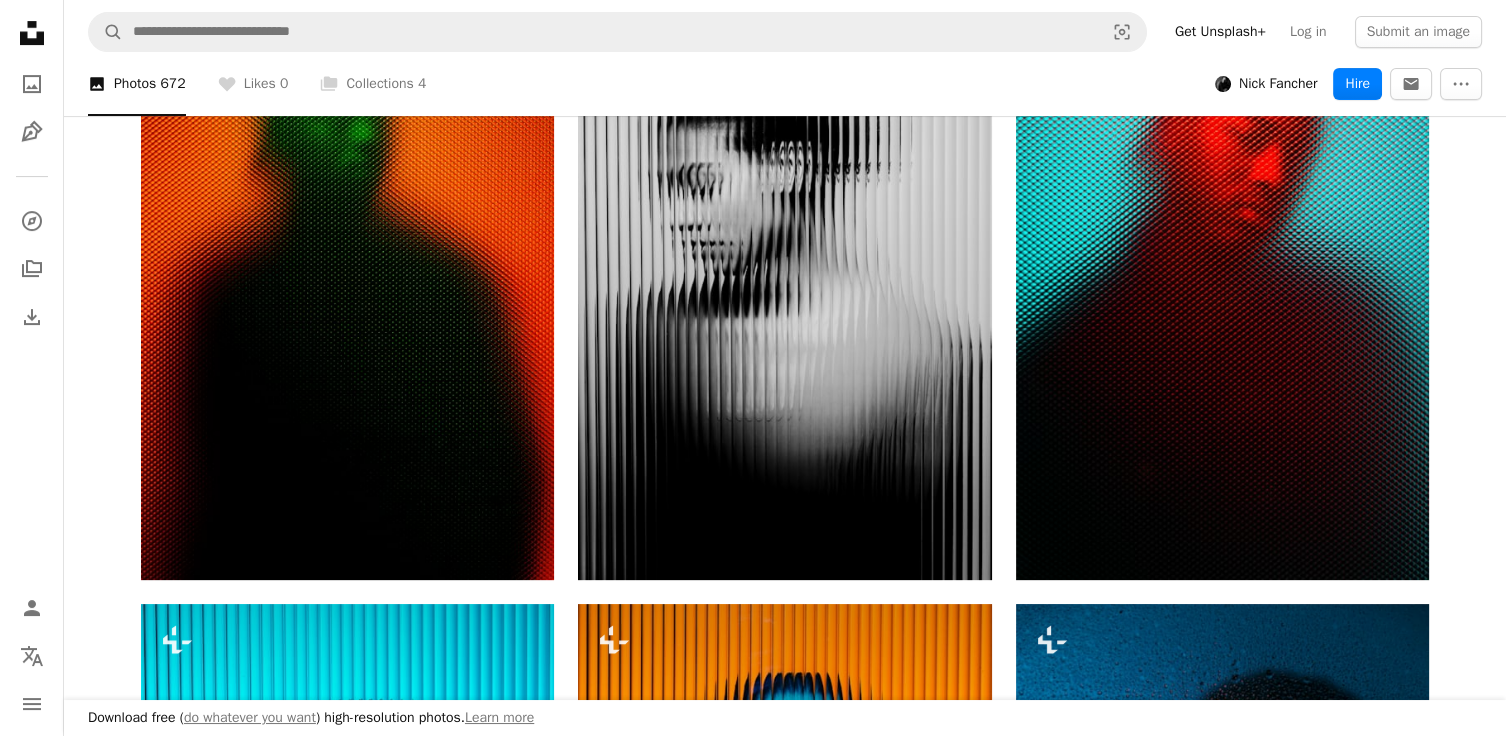 scroll, scrollTop: 1181, scrollLeft: 0, axis: vertical 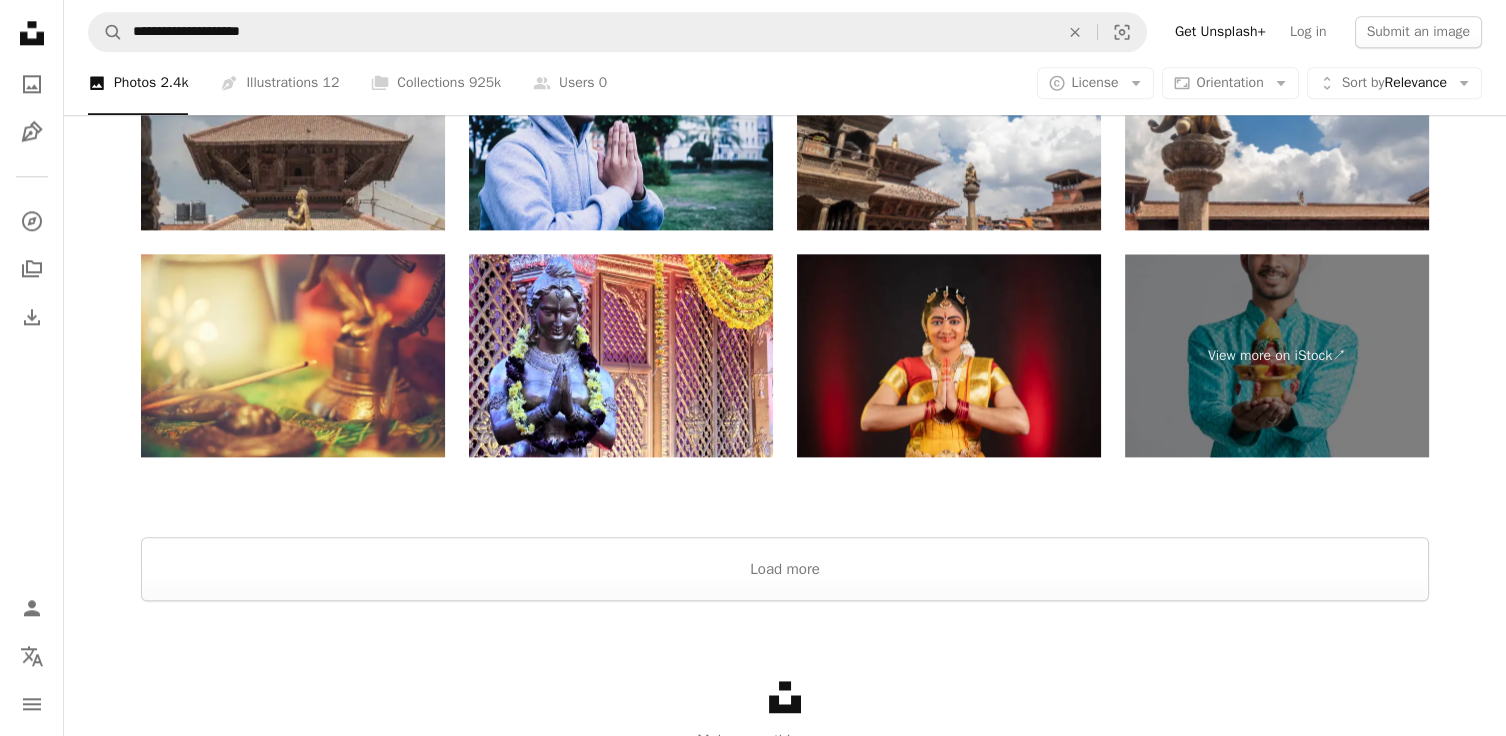 click at bounding box center [949, 355] 